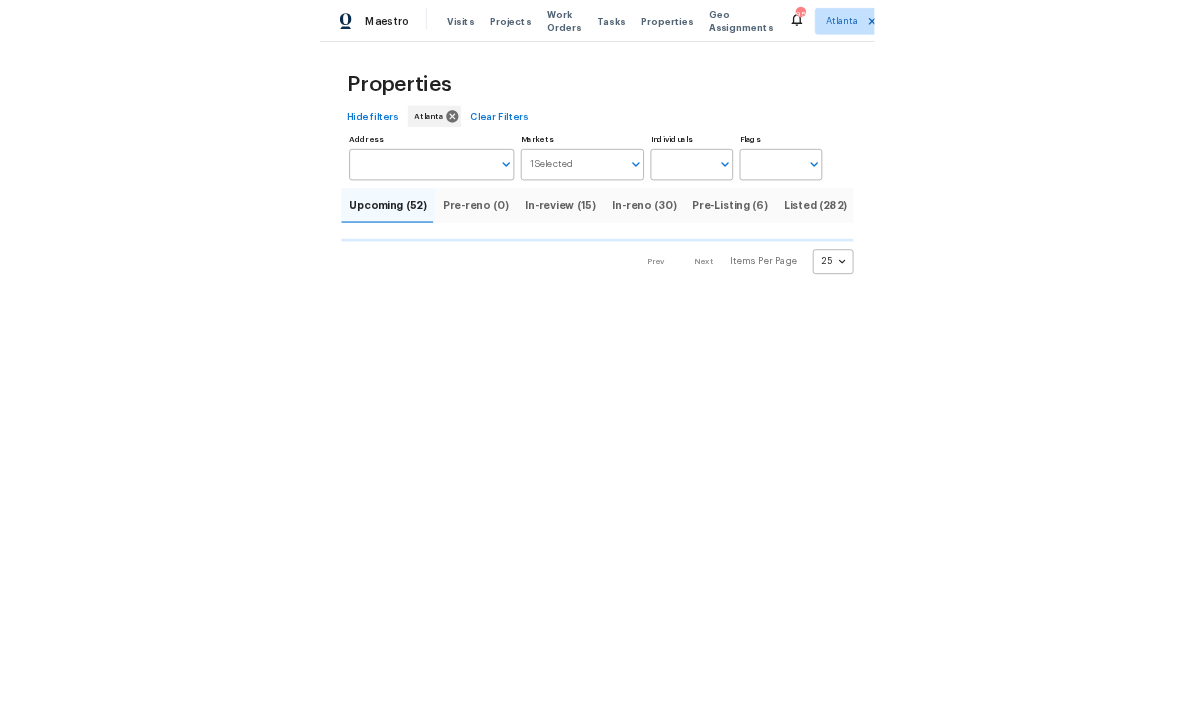 scroll, scrollTop: 0, scrollLeft: 0, axis: both 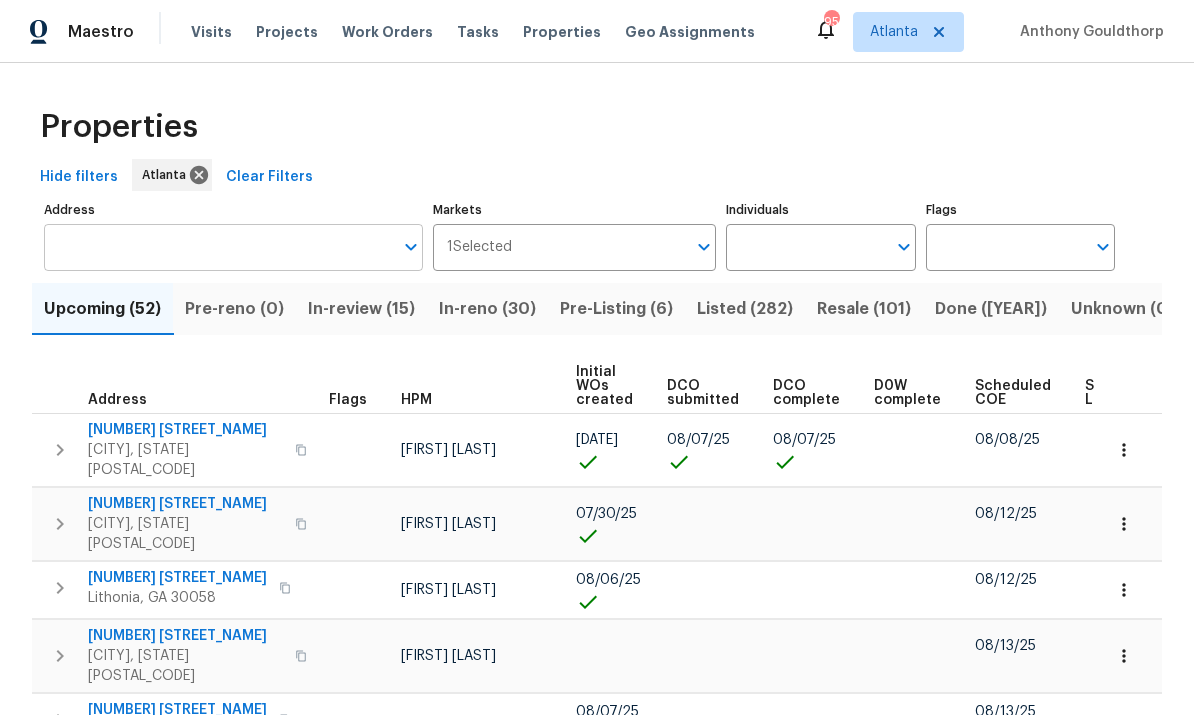 click on "Address" at bounding box center [218, 247] 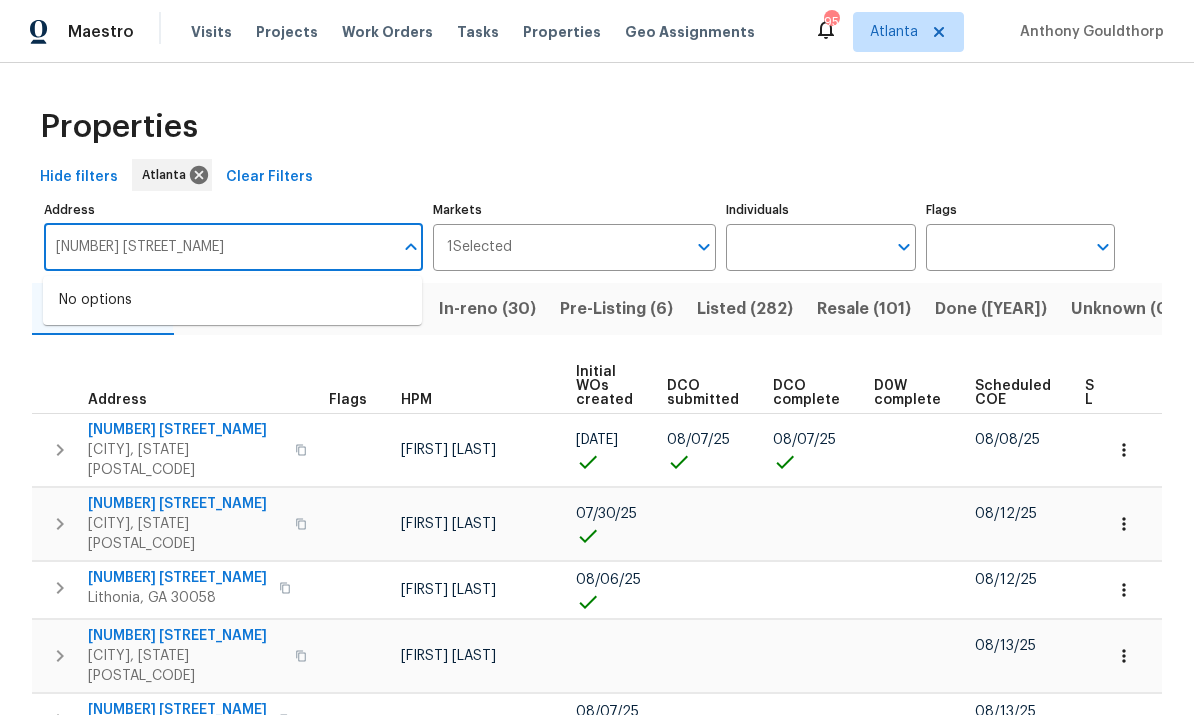 click on "1268 granite" at bounding box center [218, 247] 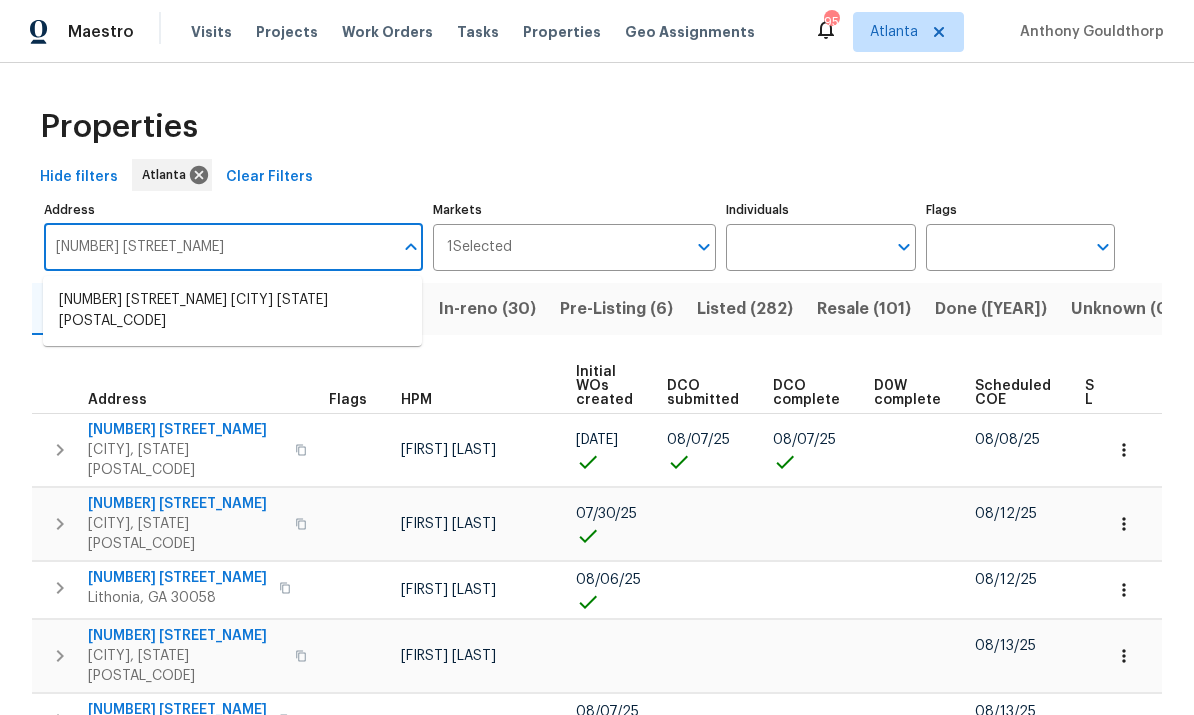 click on "1168 Granite Ln Loganville GA 30052" at bounding box center [232, 311] 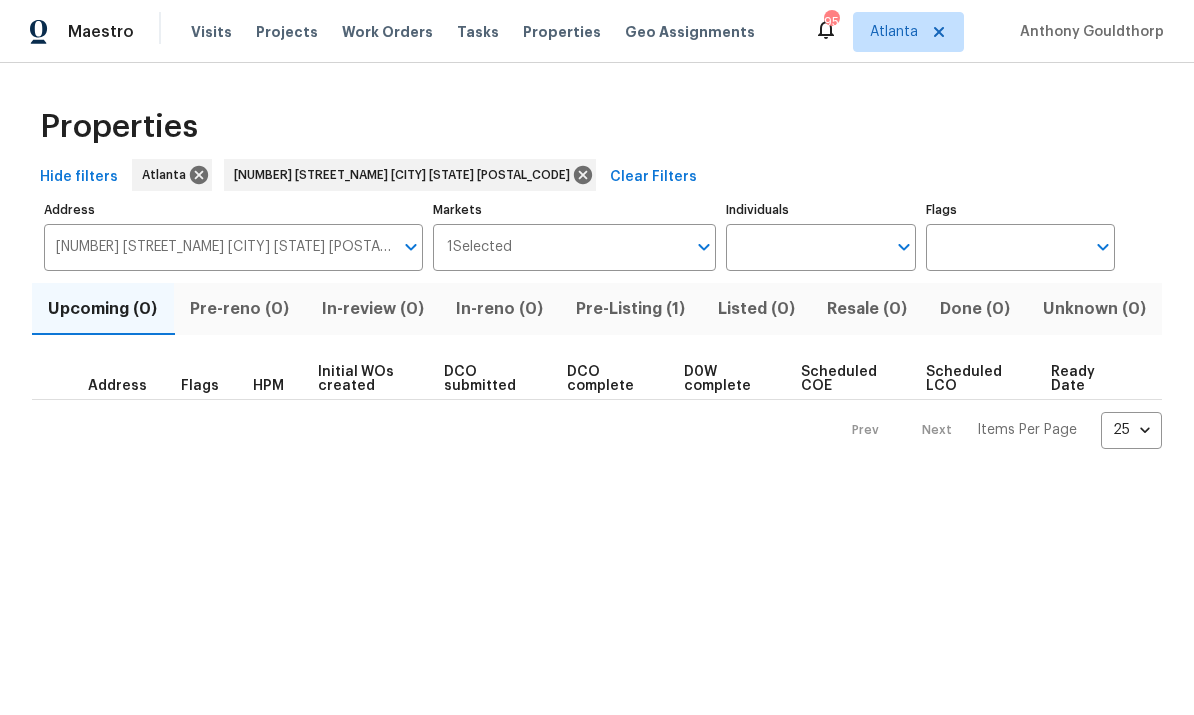 click on "Pre-Listing (1)" at bounding box center (631, 309) 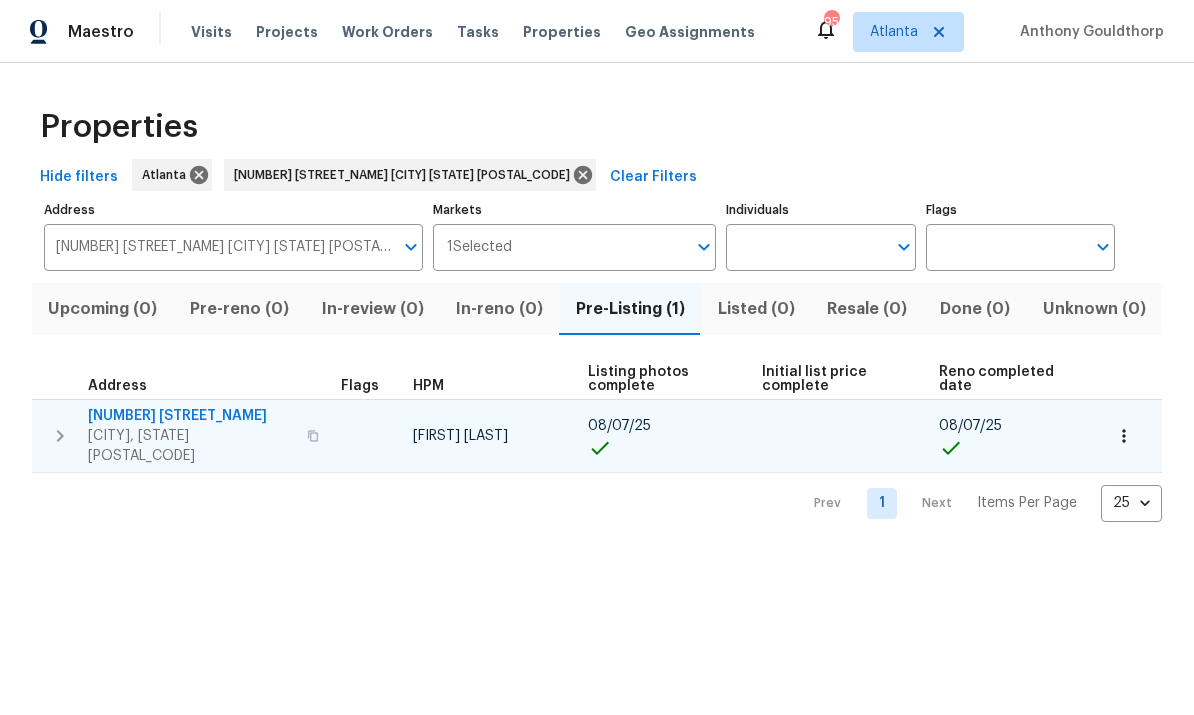 click on "1168 Granite Ln" at bounding box center (191, 416) 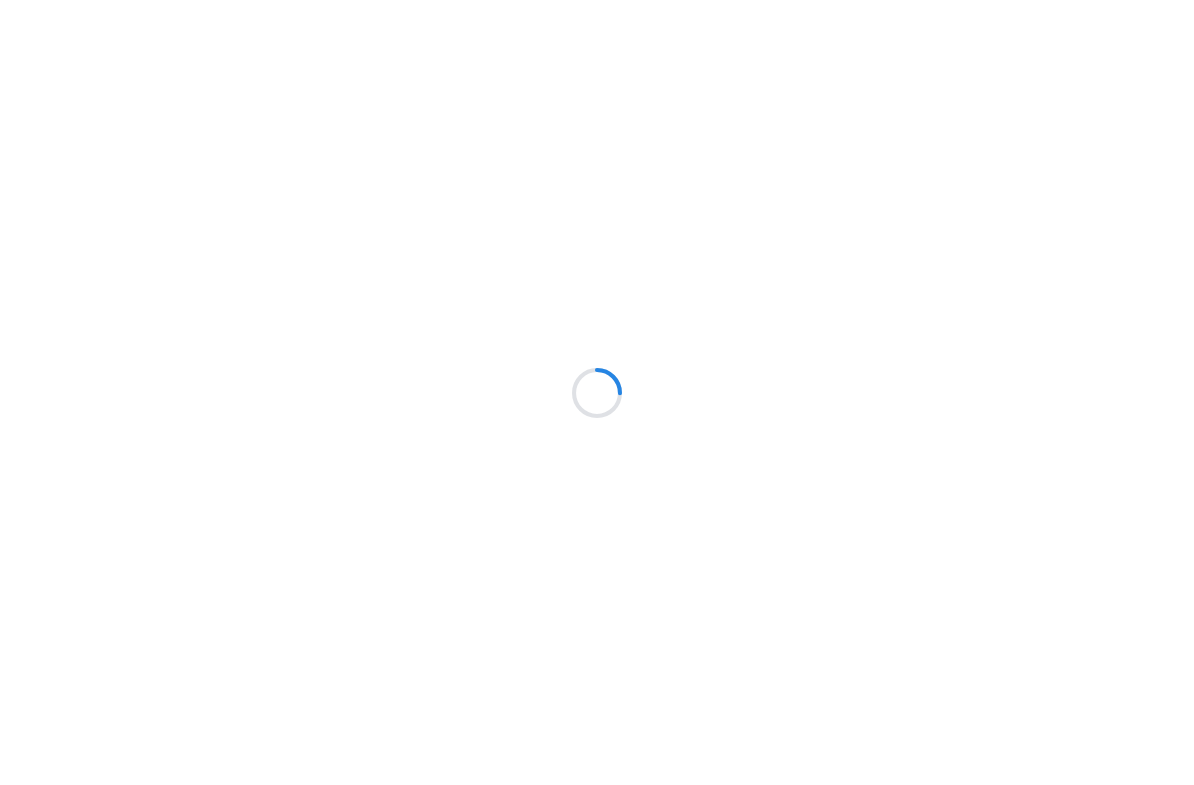 scroll, scrollTop: 0, scrollLeft: 0, axis: both 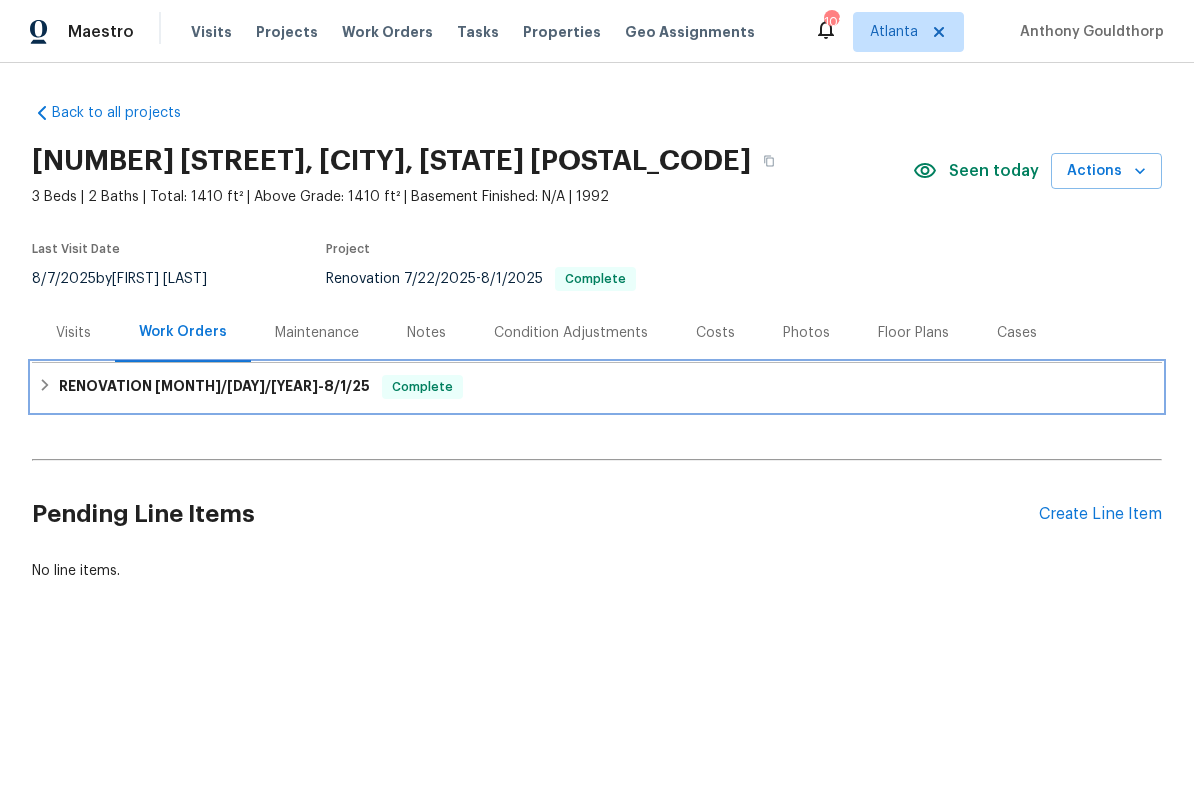 click 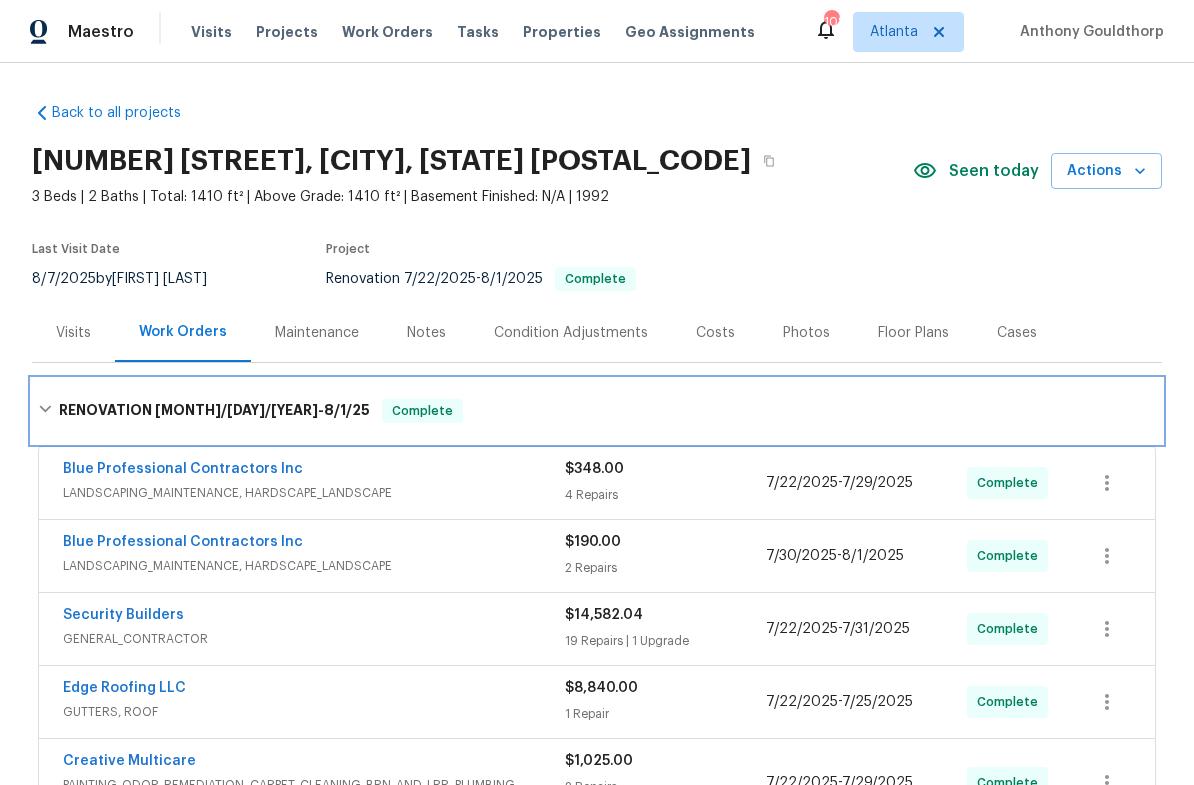 scroll, scrollTop: 0, scrollLeft: 0, axis: both 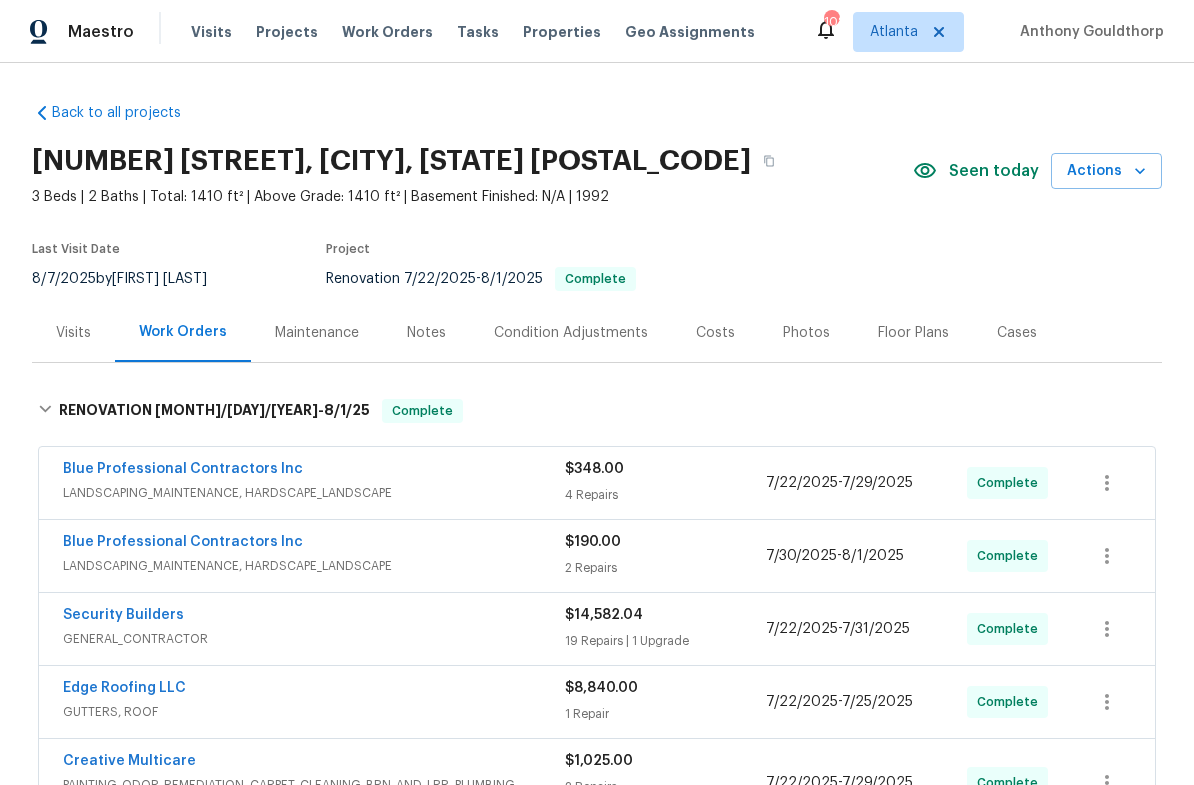 click on "Visits" at bounding box center (73, 333) 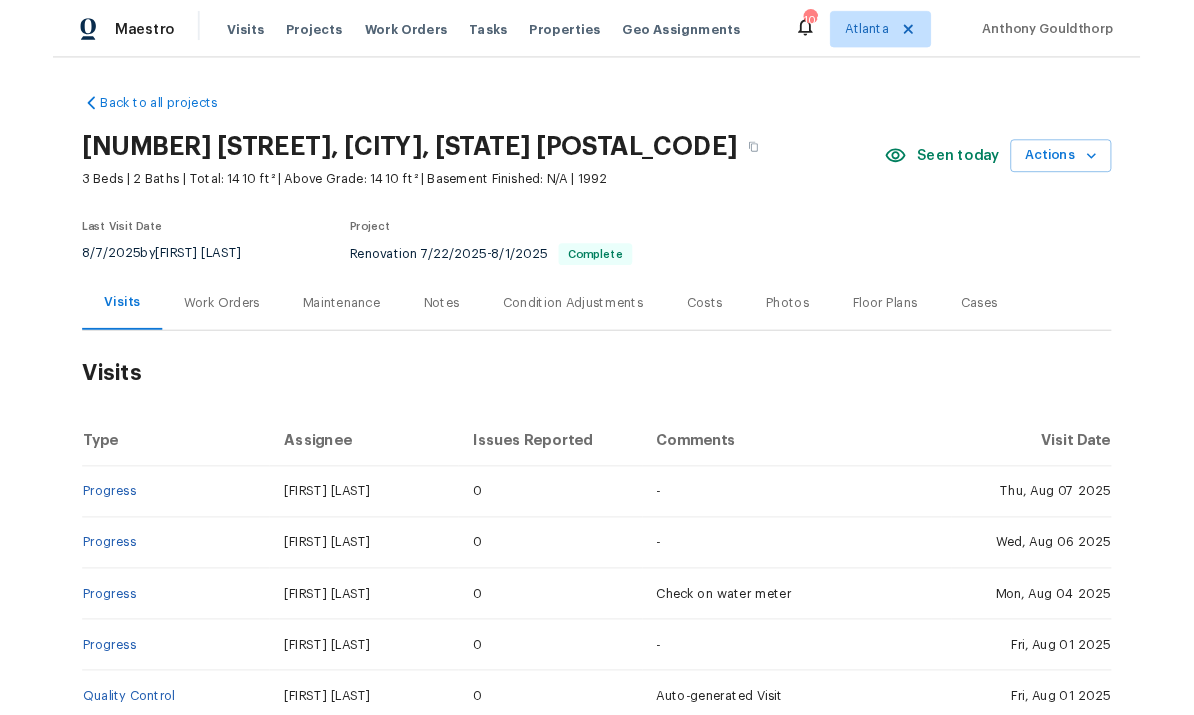 scroll, scrollTop: 0, scrollLeft: 0, axis: both 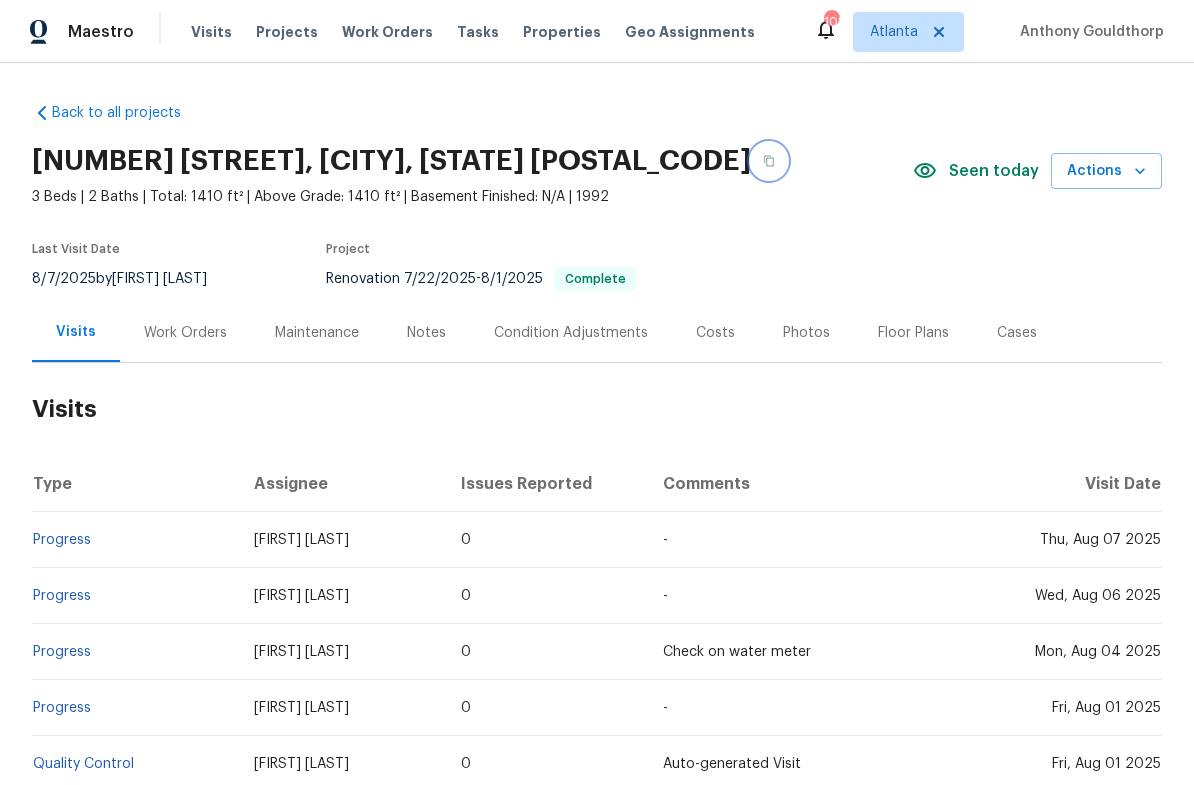 click 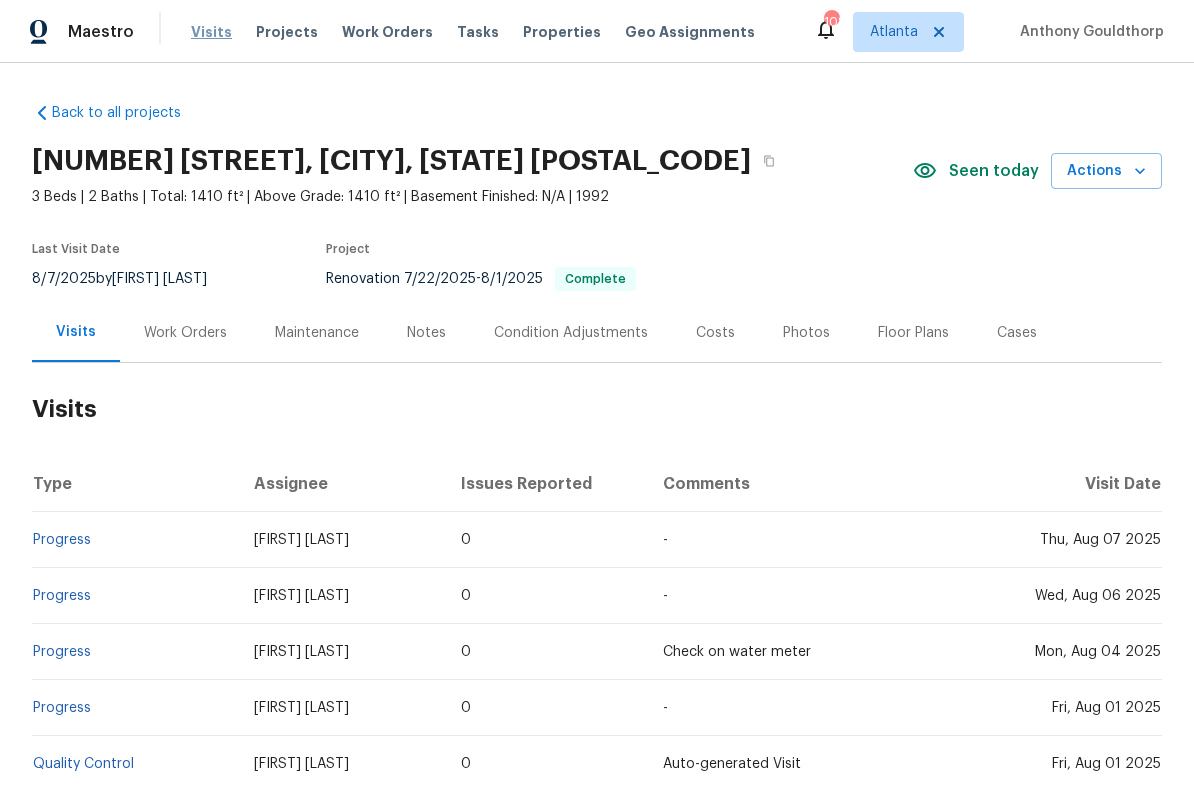 click on "Visits" at bounding box center [211, 32] 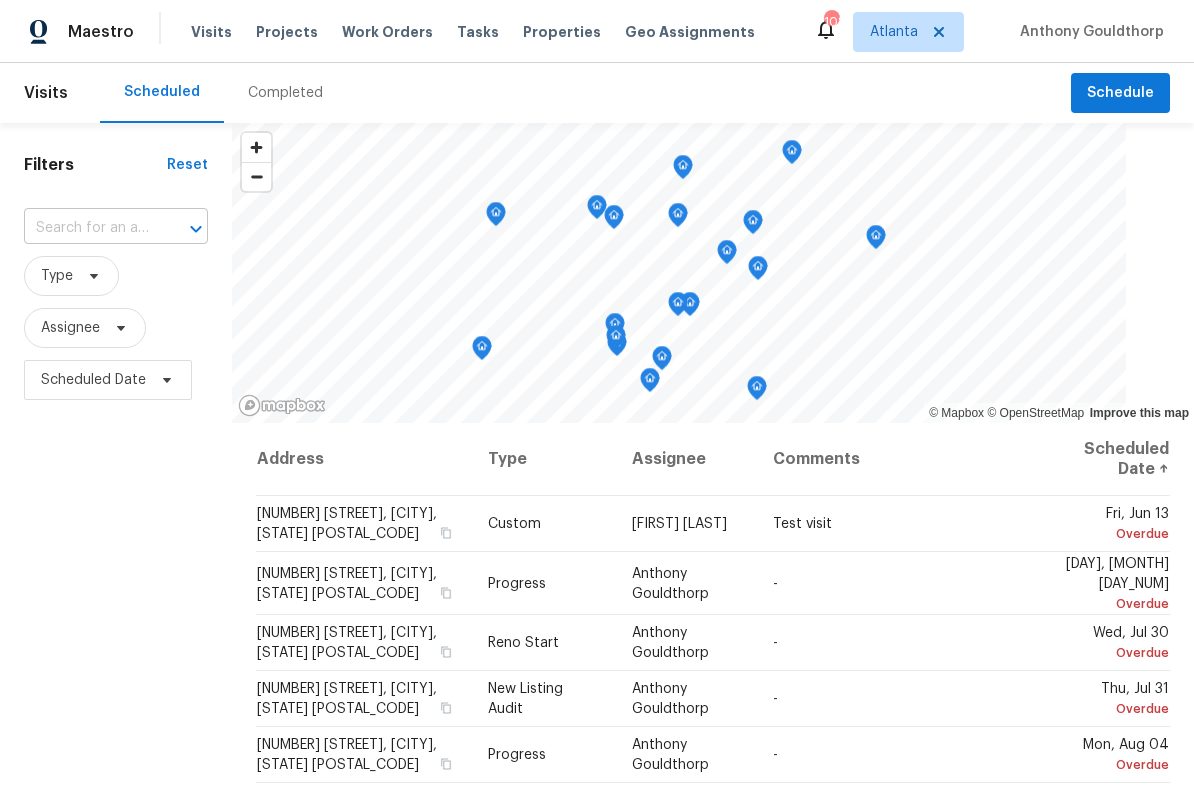 click at bounding box center [88, 228] 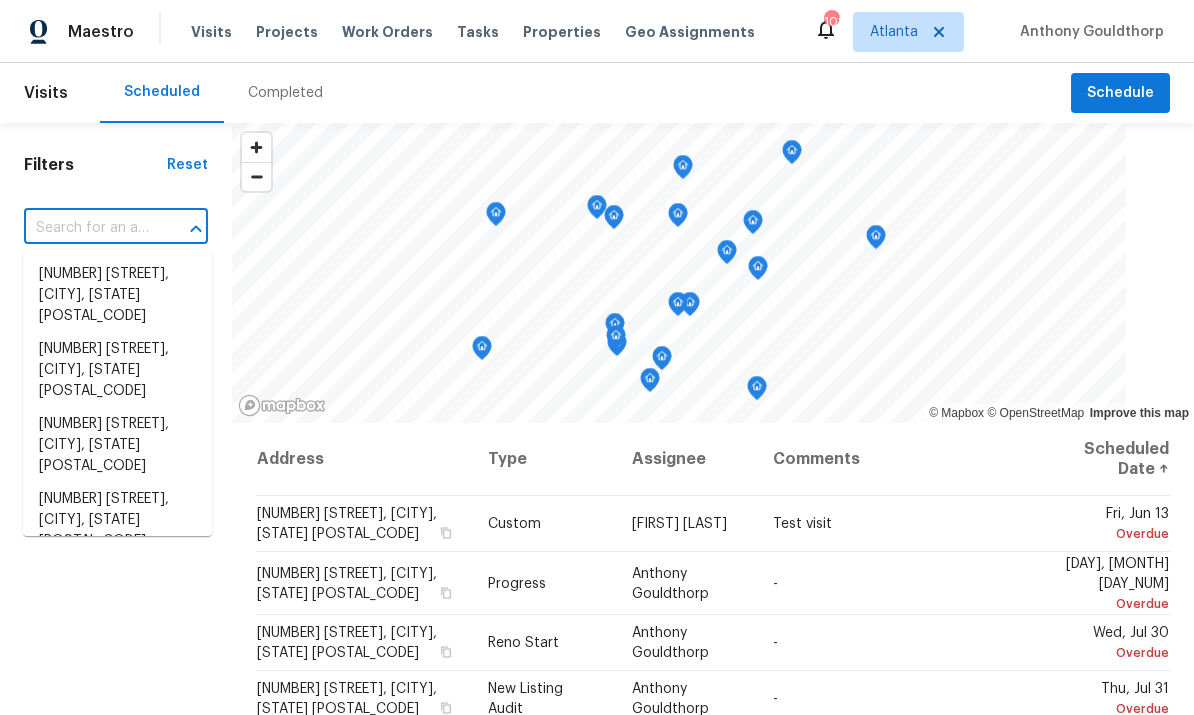 click at bounding box center (88, 228) 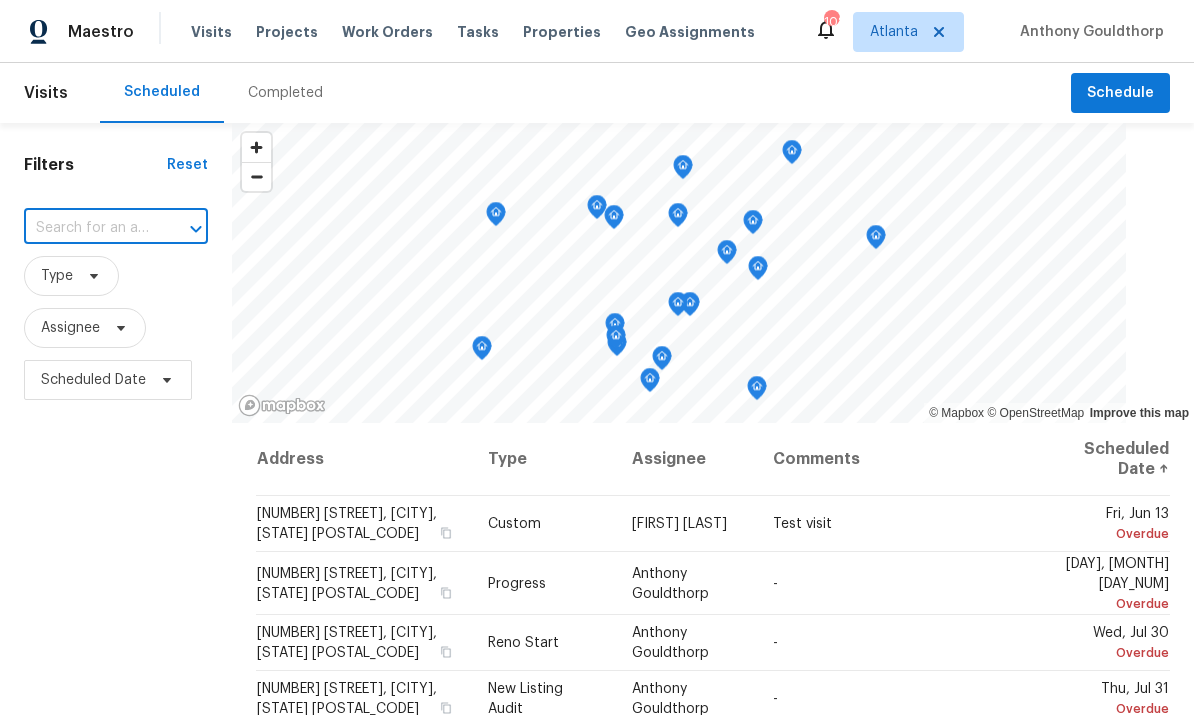 paste on "1168 Granite Ln, Loganville, GA 30052" 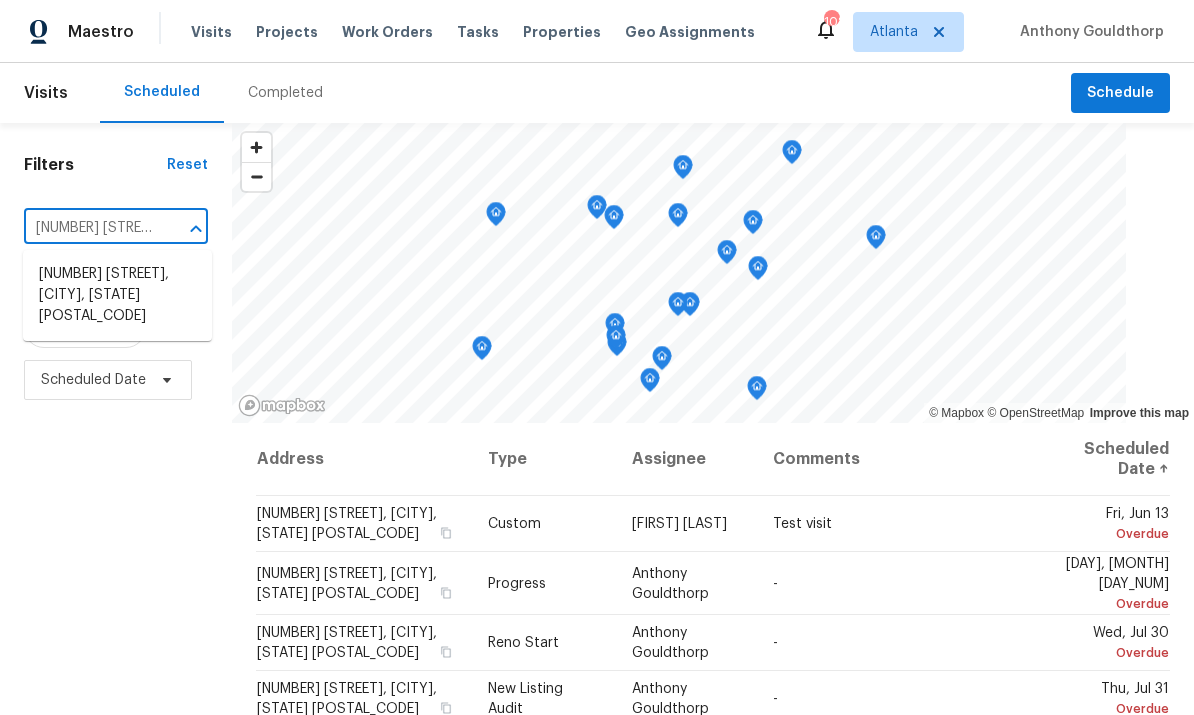 click on "1168 Granite Ln, Loganville, GA 30052" at bounding box center [117, 295] 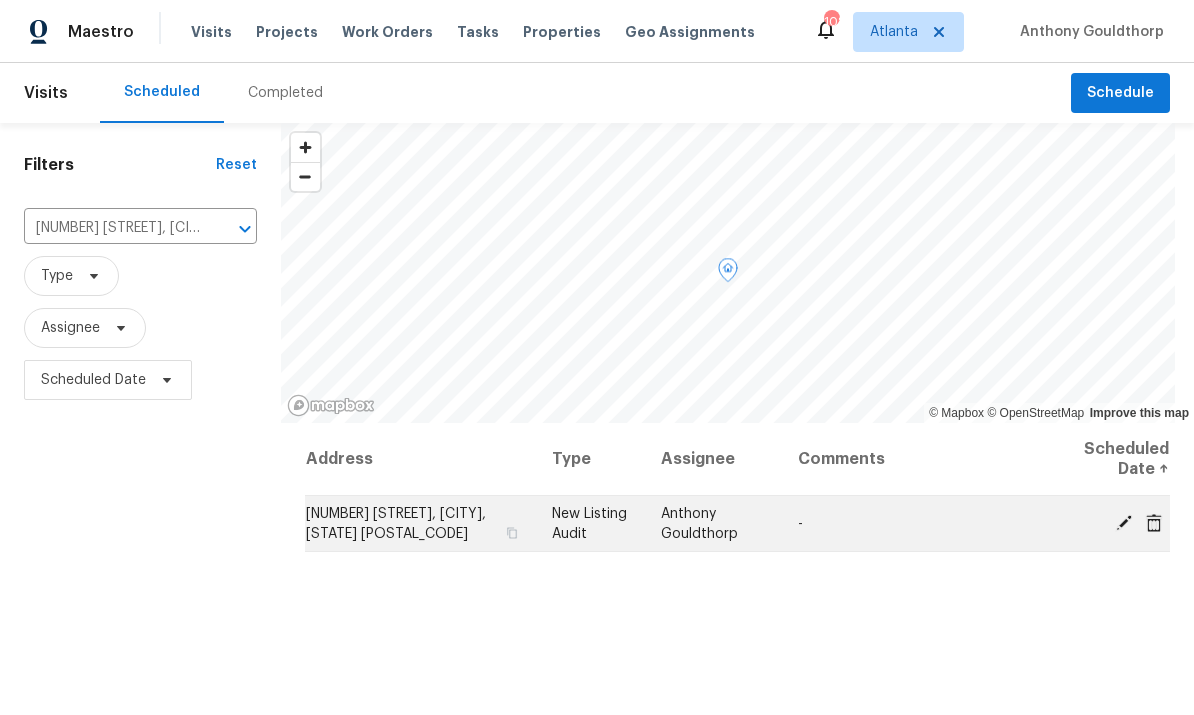 click 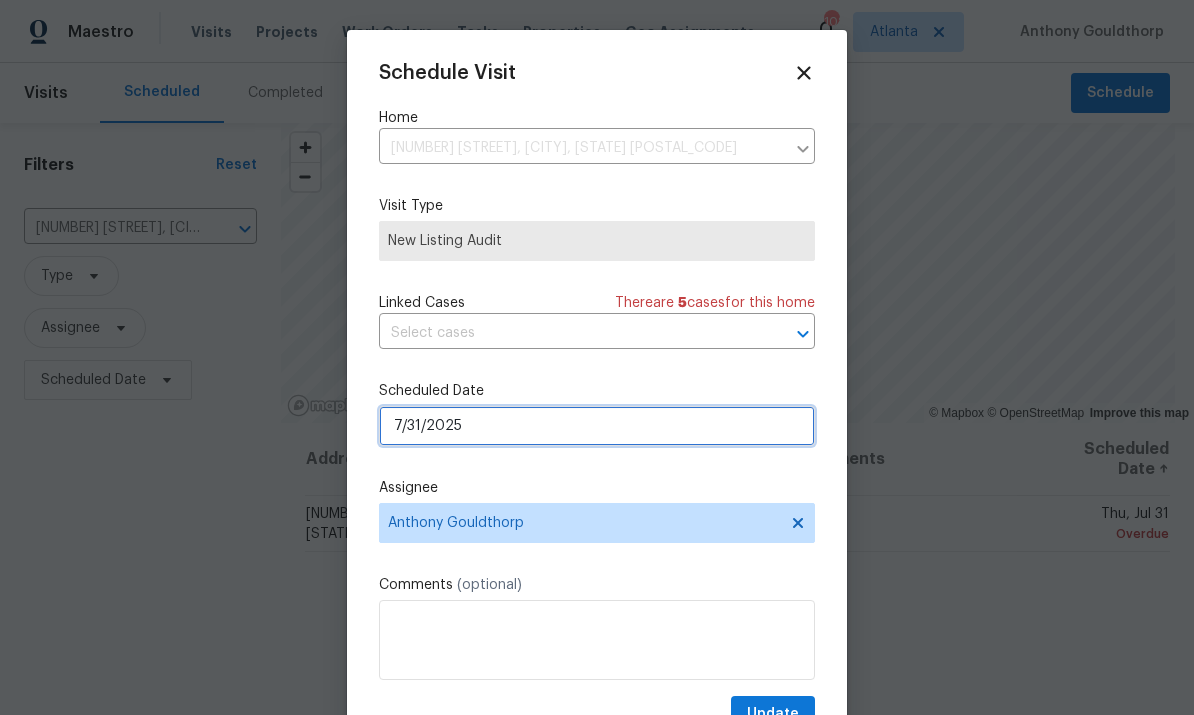 click on "7/31/2025" at bounding box center [597, 426] 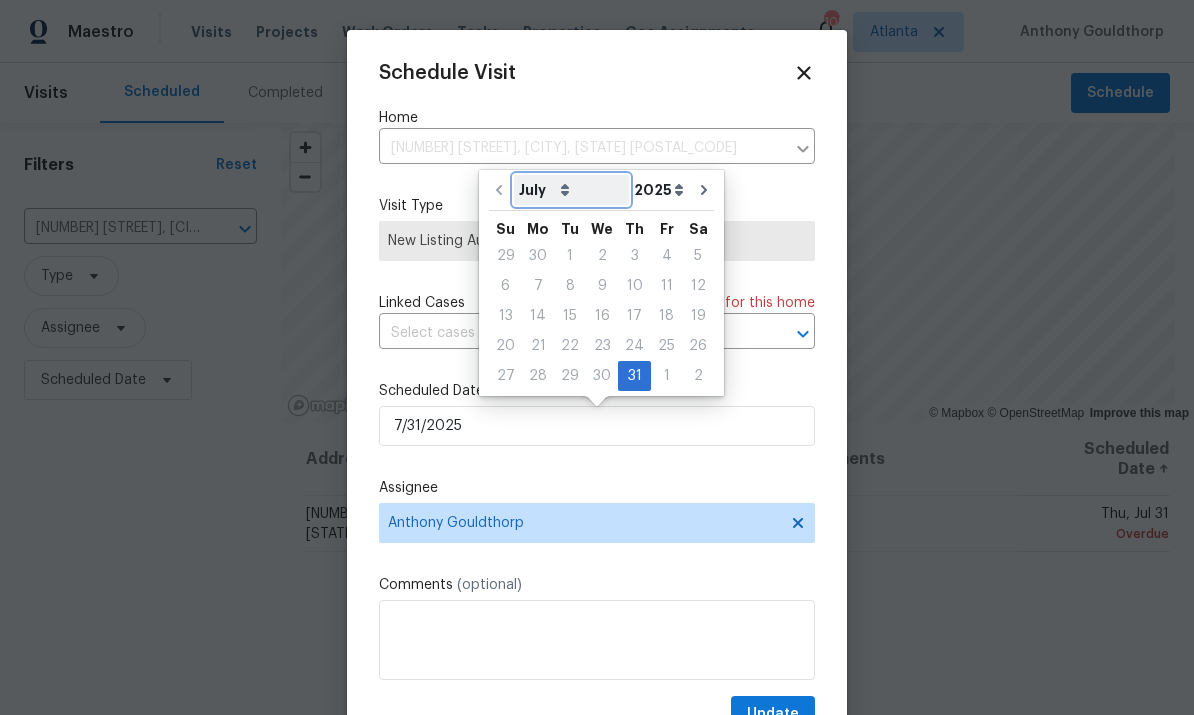 click on "July August September October November December" at bounding box center [571, 190] 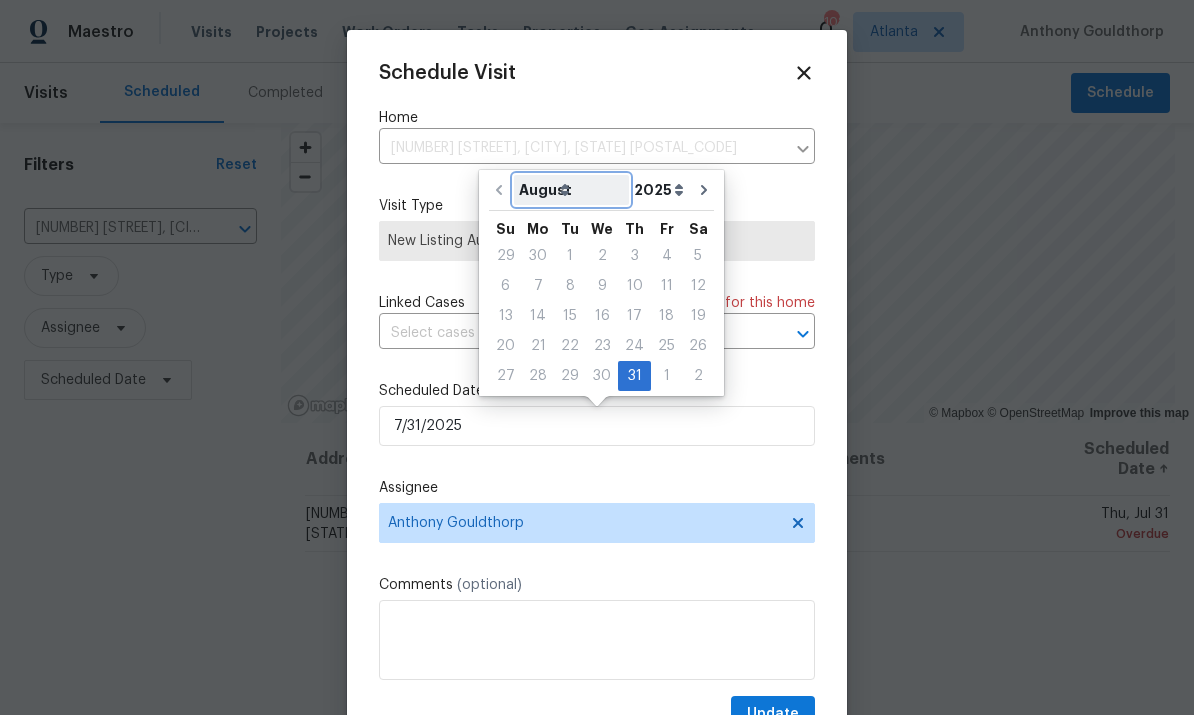 type on "8/31/2025" 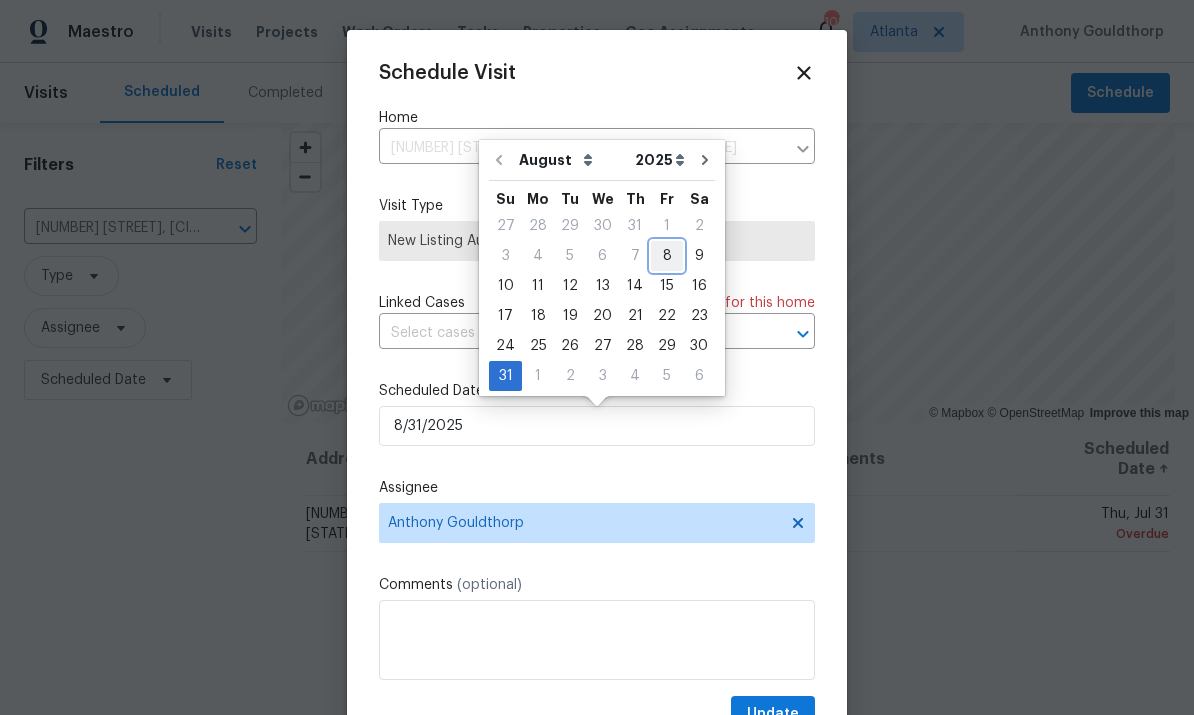 click on "8" at bounding box center (667, 256) 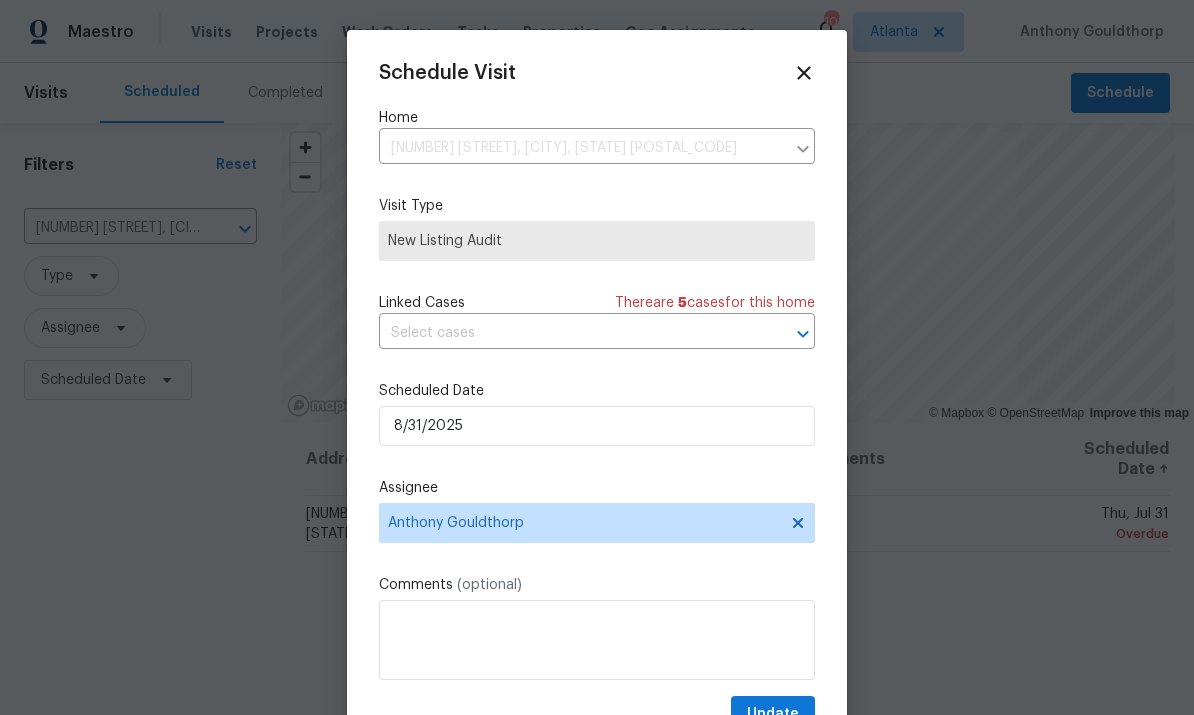 type on "8/8/2025" 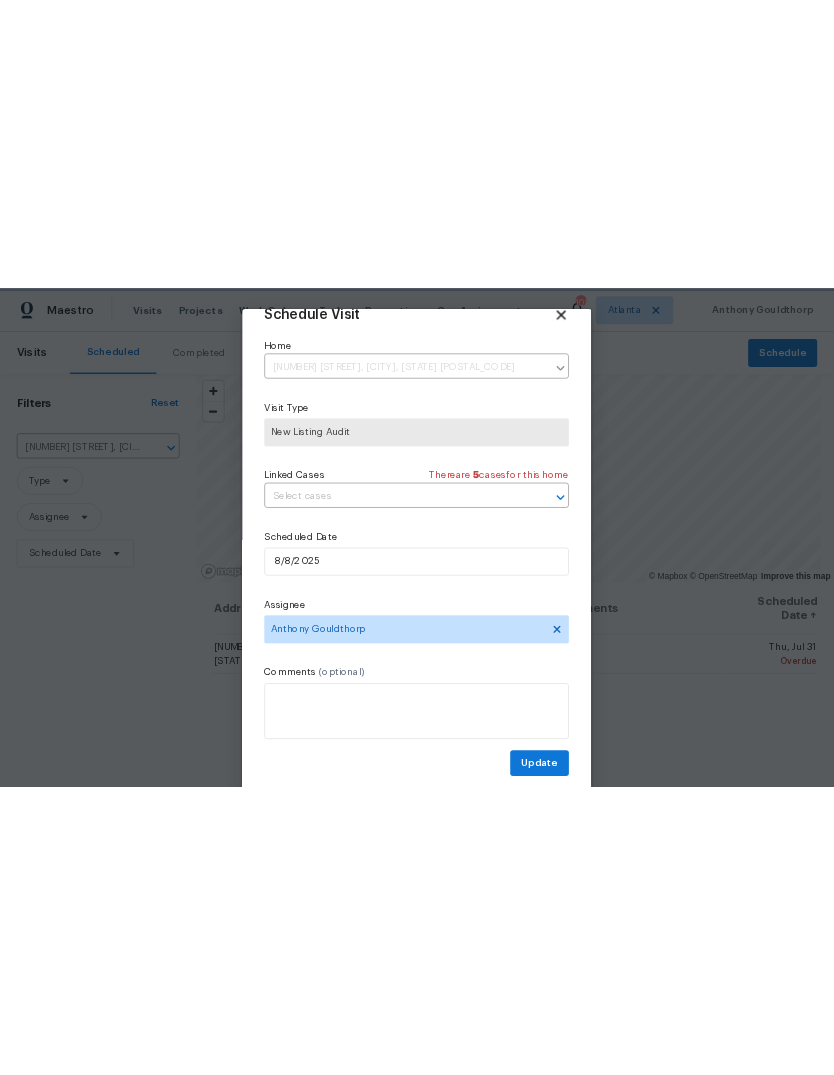 scroll, scrollTop: 39, scrollLeft: 0, axis: vertical 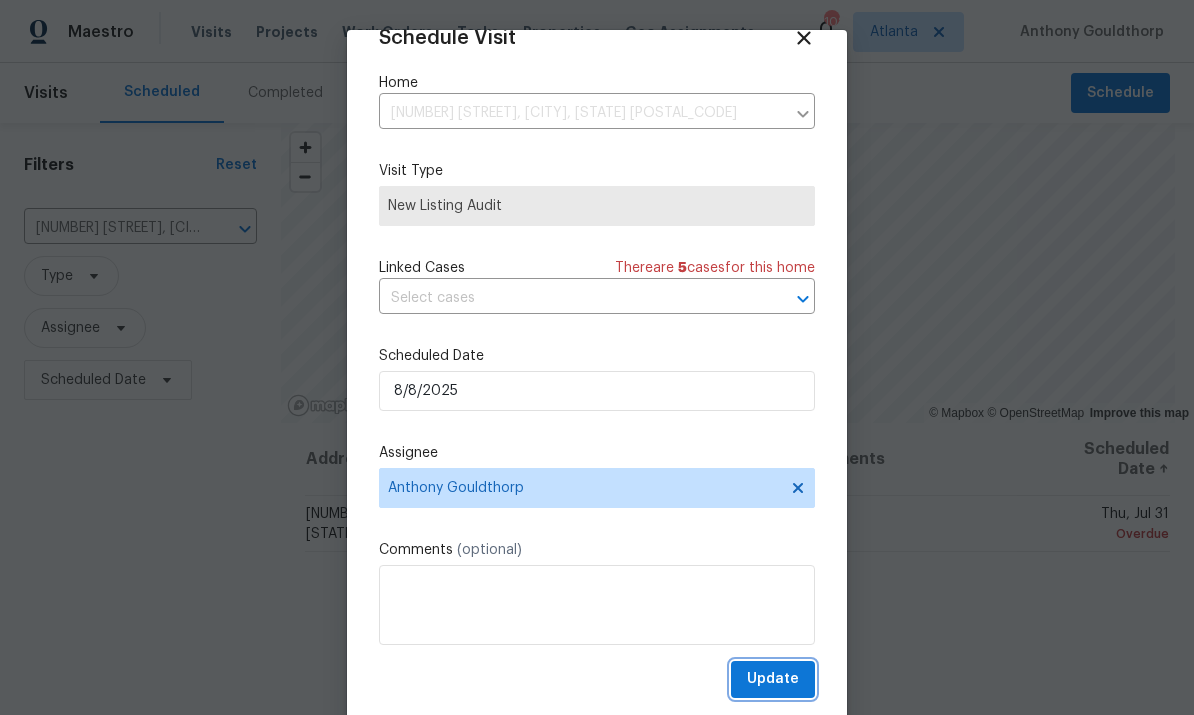 click on "Update" at bounding box center (773, 679) 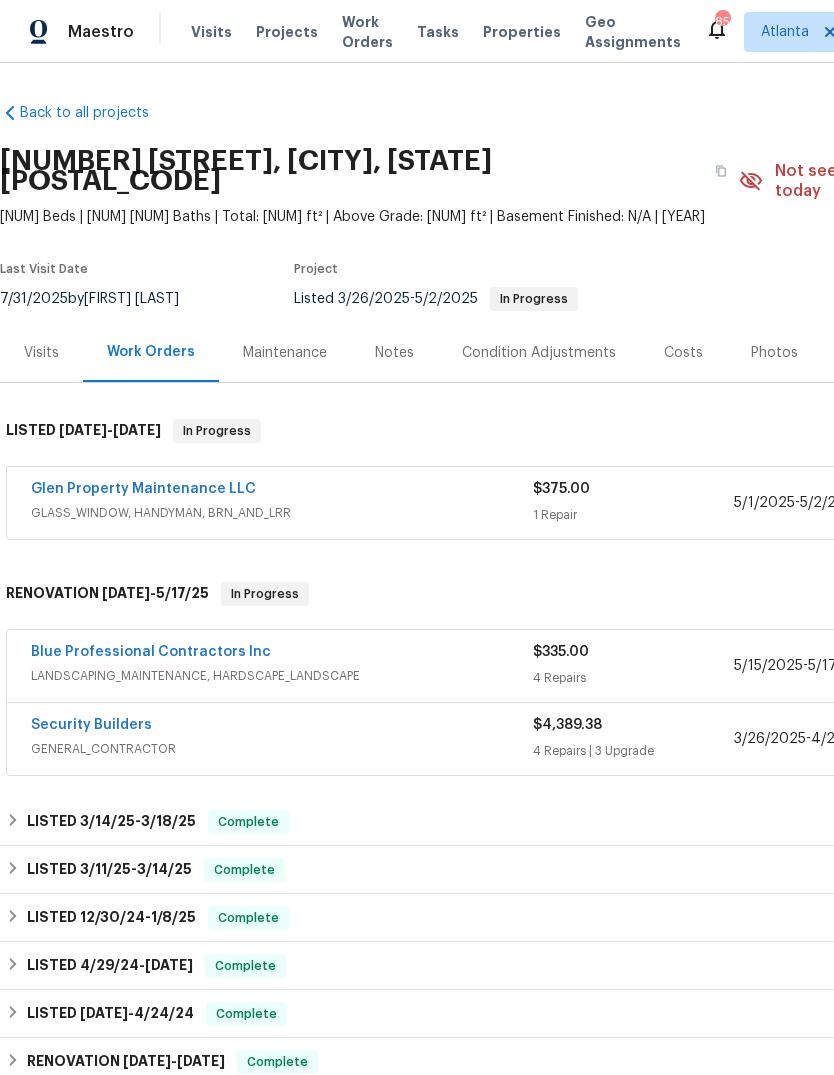 scroll, scrollTop: 38, scrollLeft: 0, axis: vertical 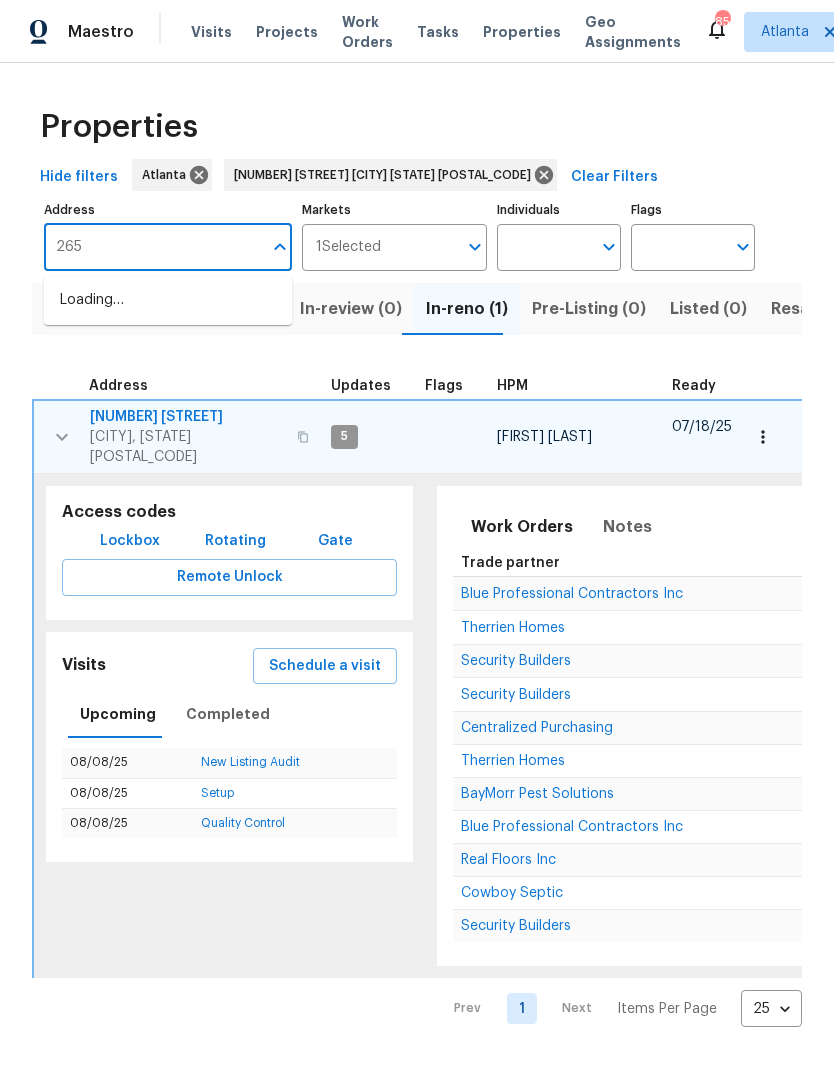 type on "2656" 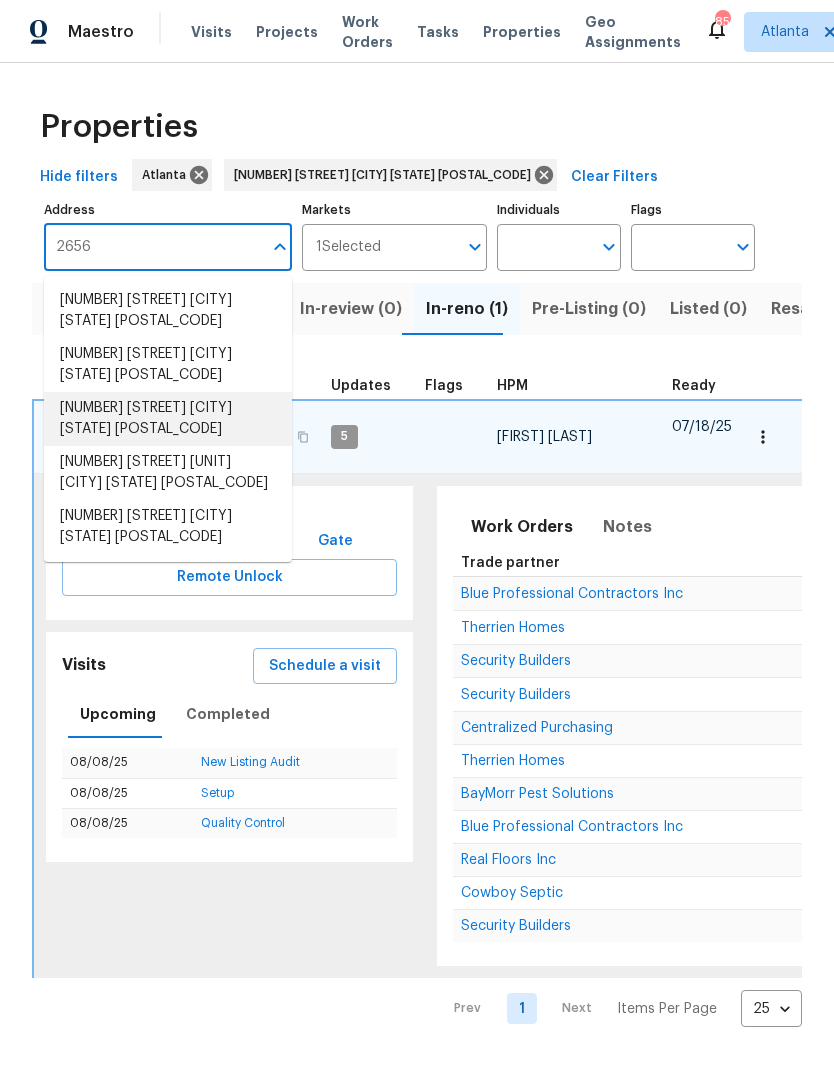 click on "[NUMBER] [STREET] [CITY] [STATE] [POSTAL_CODE]" at bounding box center (168, 419) 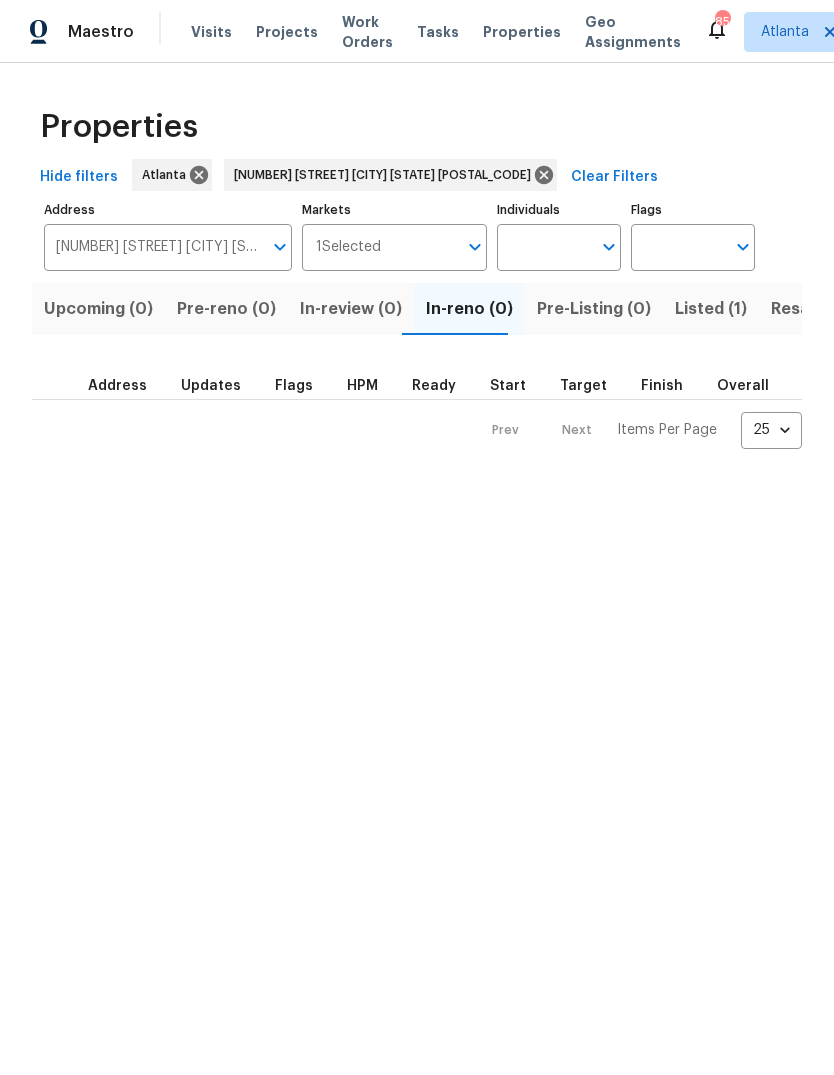 click on "Listed (1)" at bounding box center [711, 309] 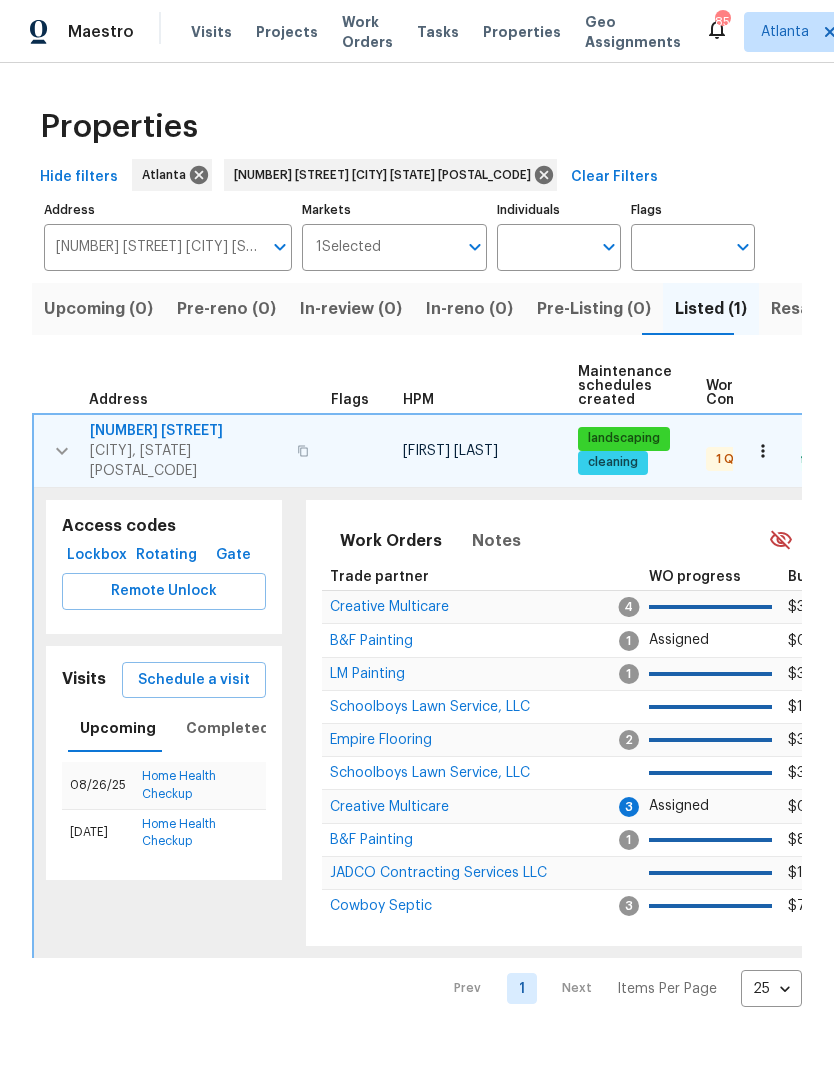 click at bounding box center [763, 451] 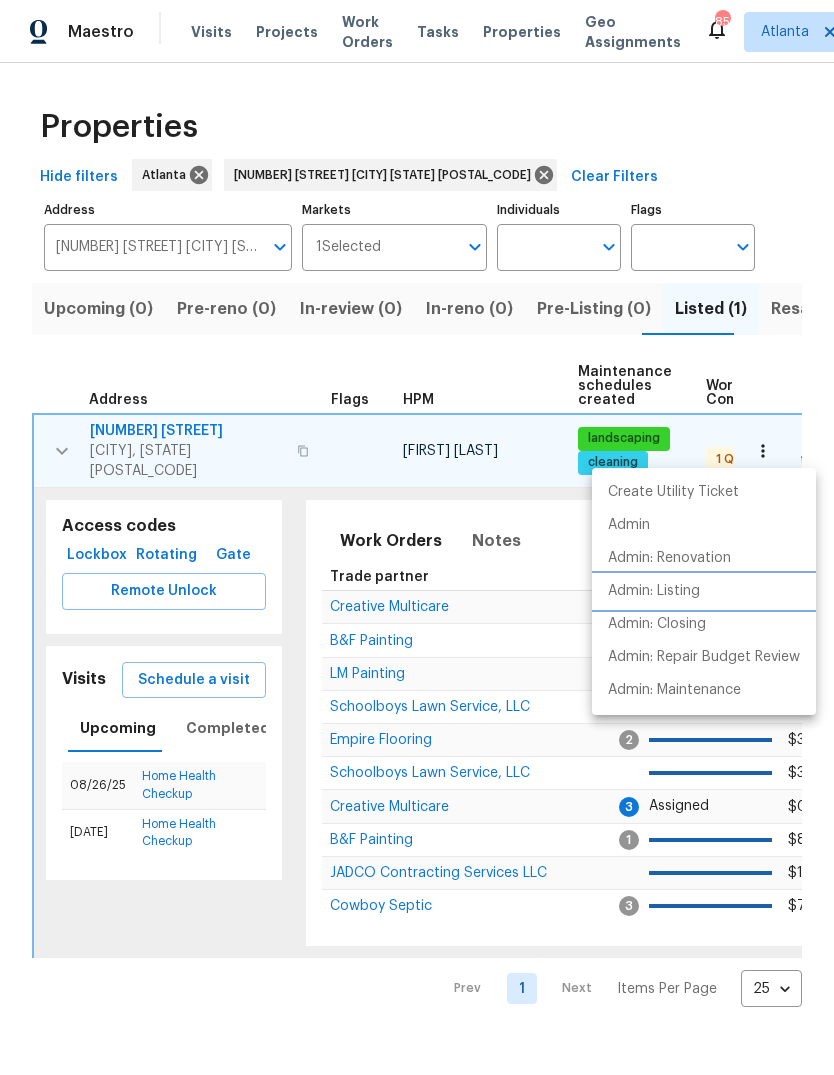 click on "Admin: Listing" at bounding box center (704, 591) 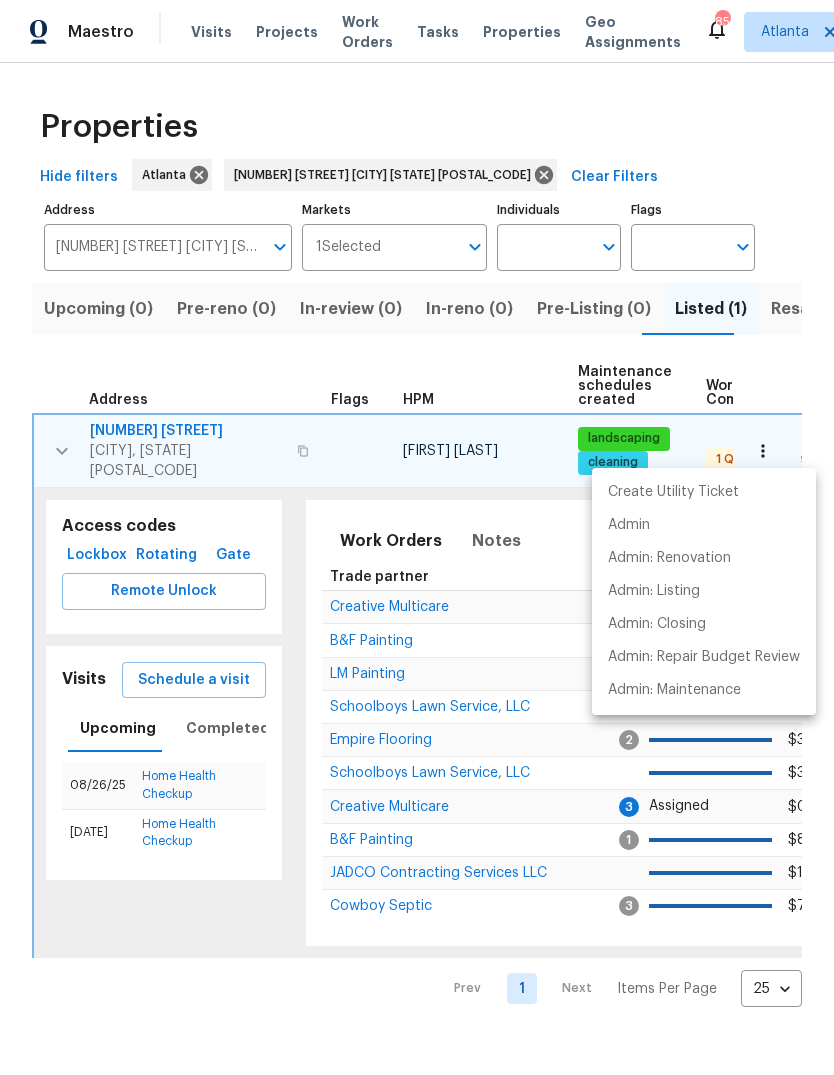 click at bounding box center (417, 537) 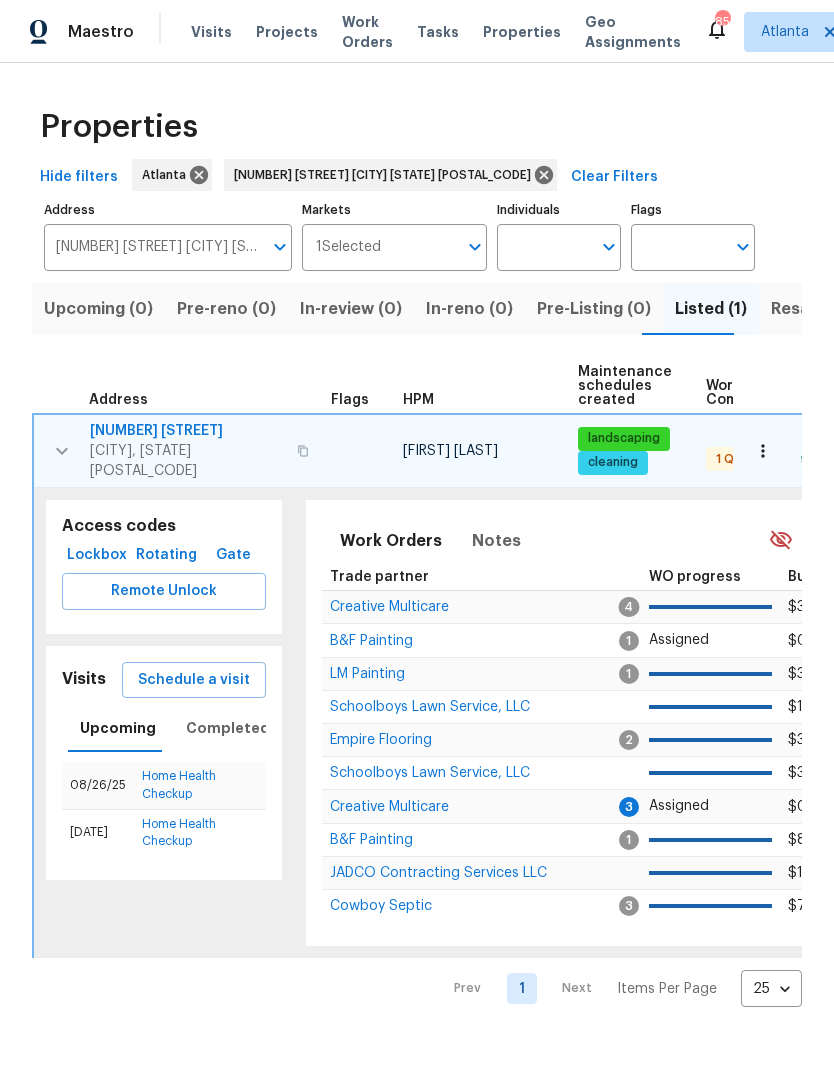 click on "2656 Eldorado Pl" at bounding box center (187, 431) 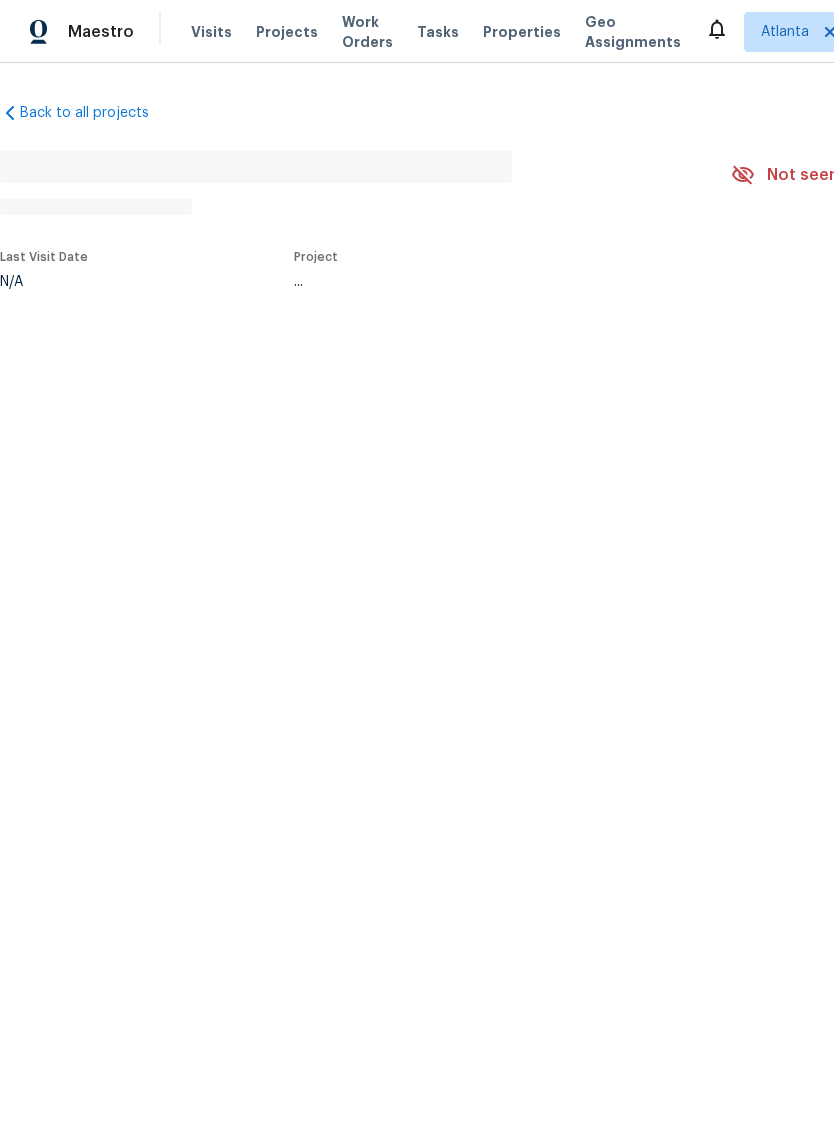 scroll, scrollTop: 0, scrollLeft: 0, axis: both 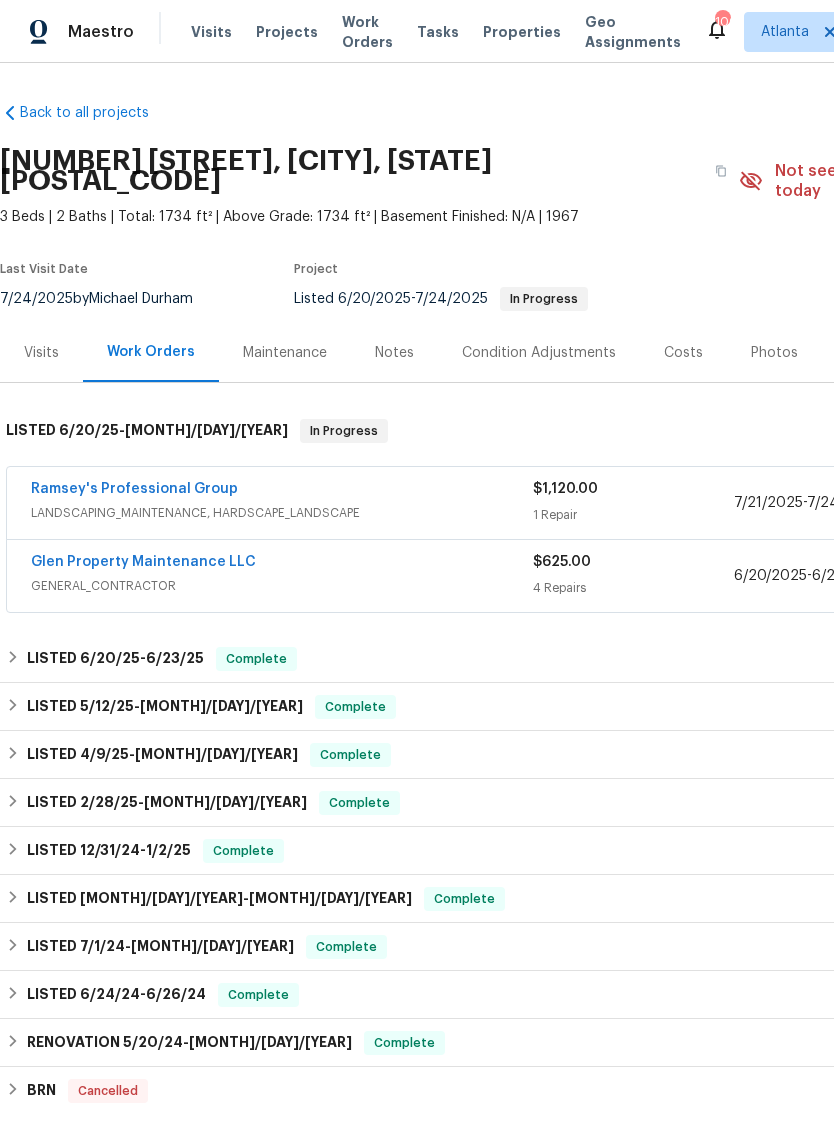 click on "Visits" at bounding box center [41, 353] 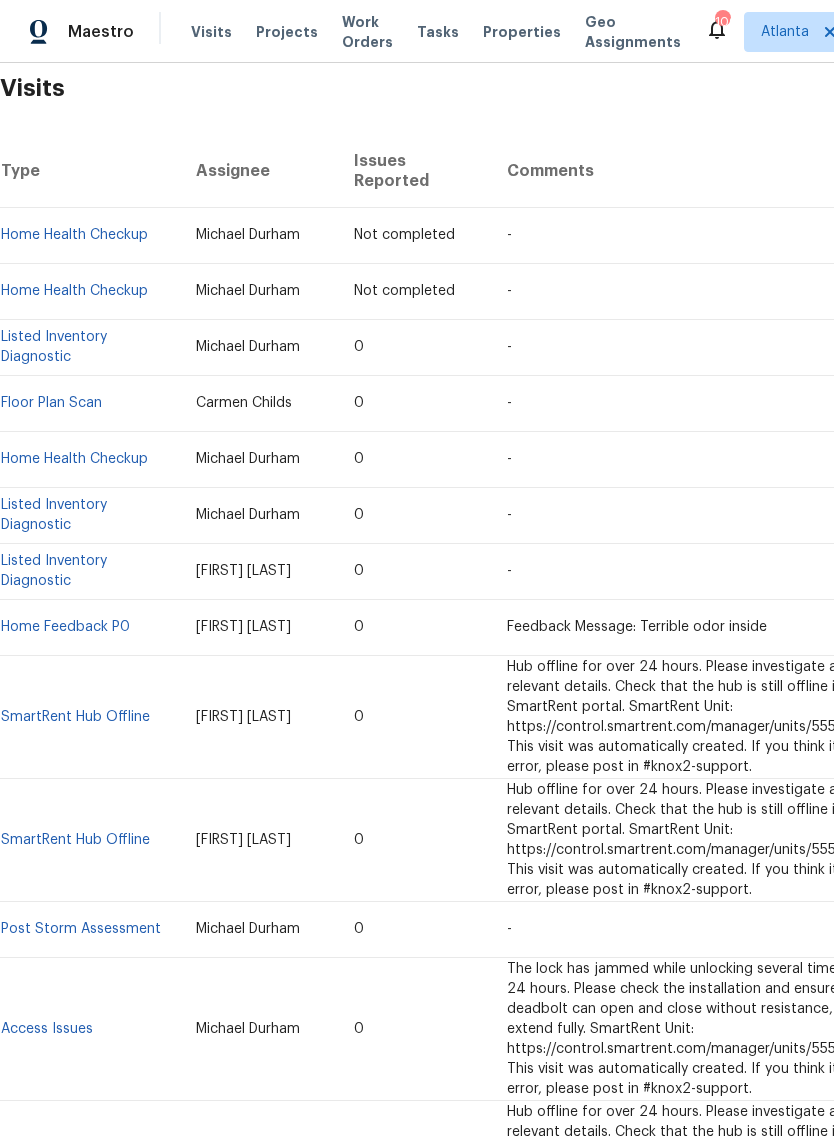 scroll, scrollTop: 340, scrollLeft: 0, axis: vertical 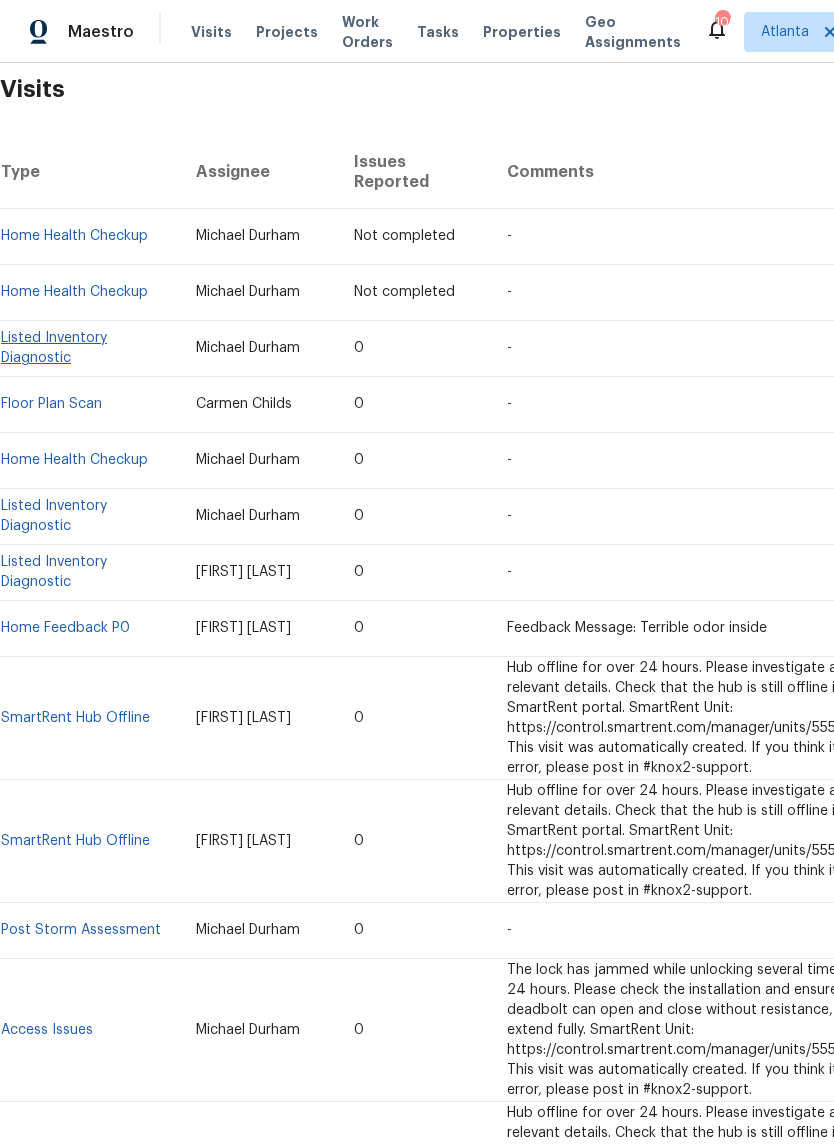 click on "Listed Inventory Diagnostic" at bounding box center (54, 348) 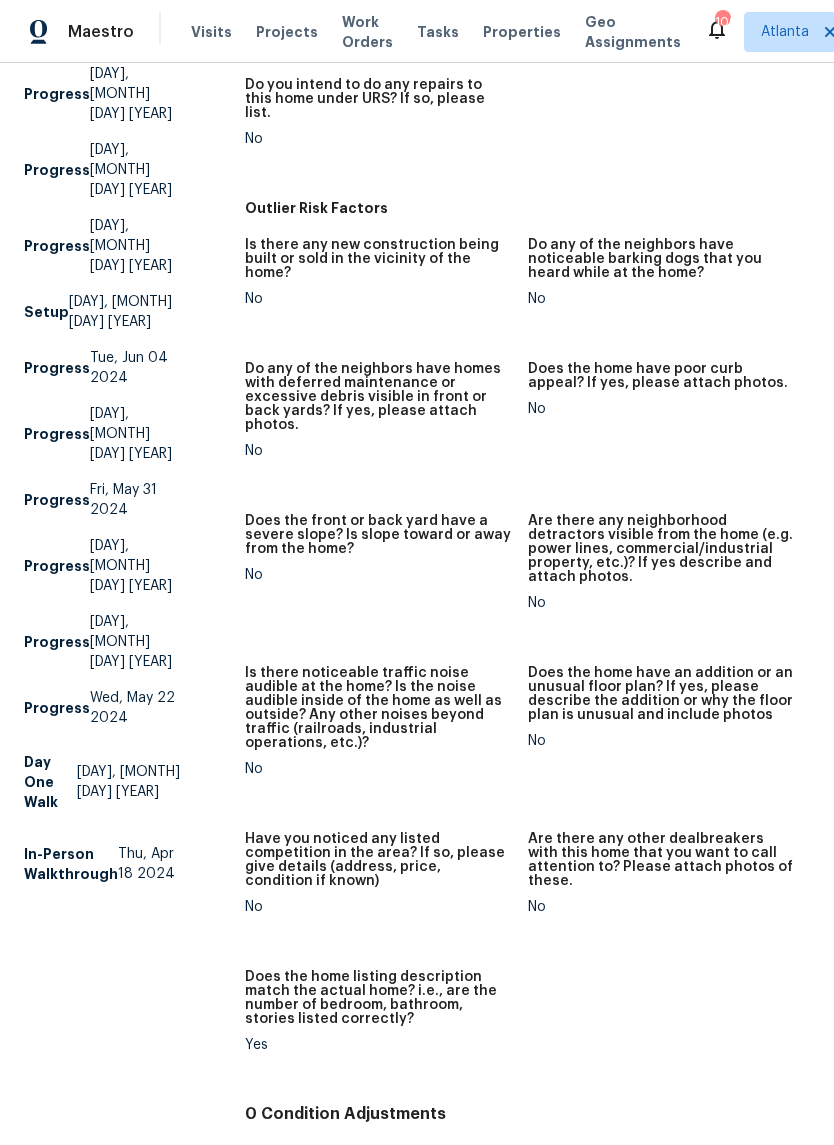 scroll, scrollTop: 1414, scrollLeft: 0, axis: vertical 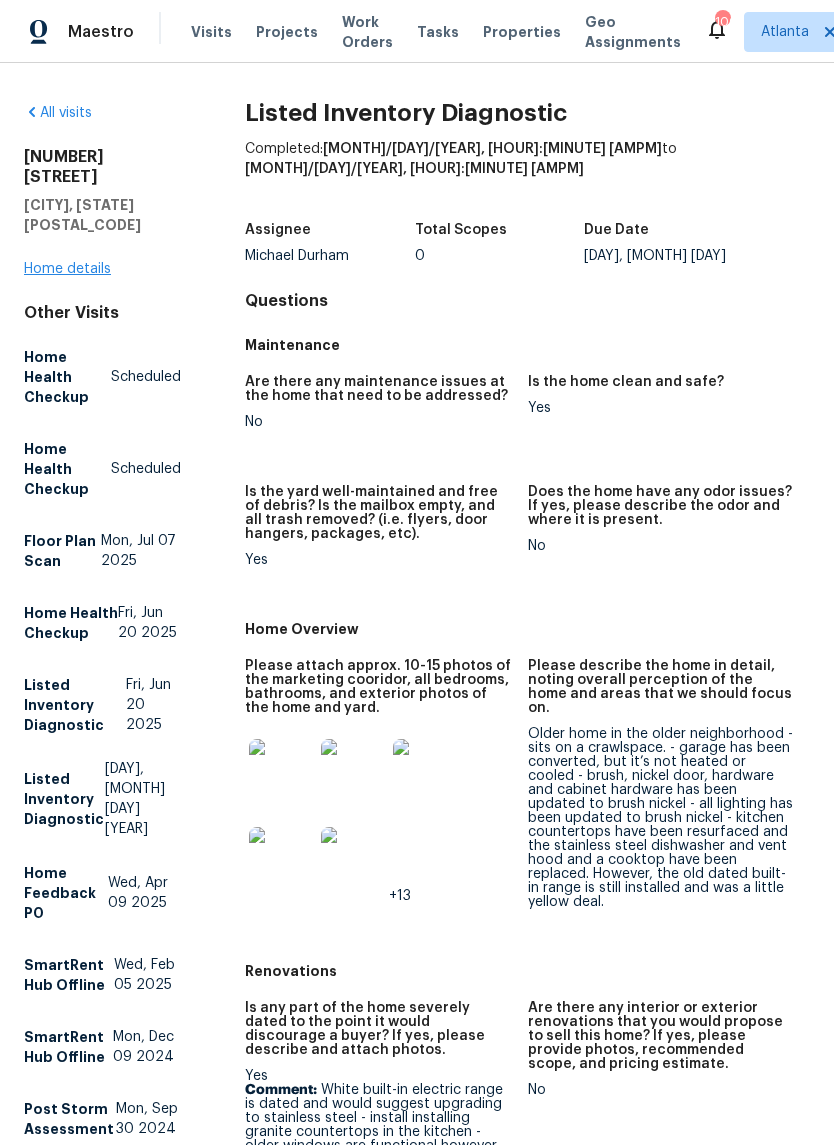 click on "Home details" at bounding box center [67, 269] 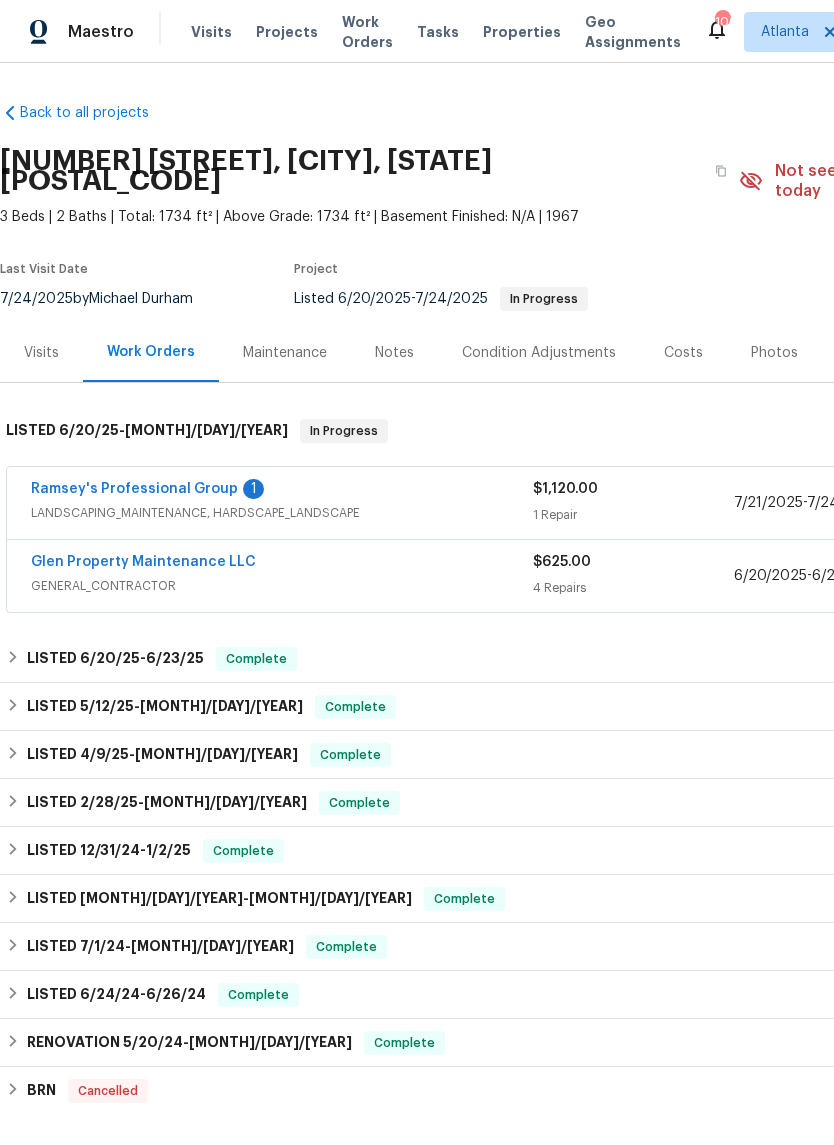 click on "Visits" at bounding box center [41, 353] 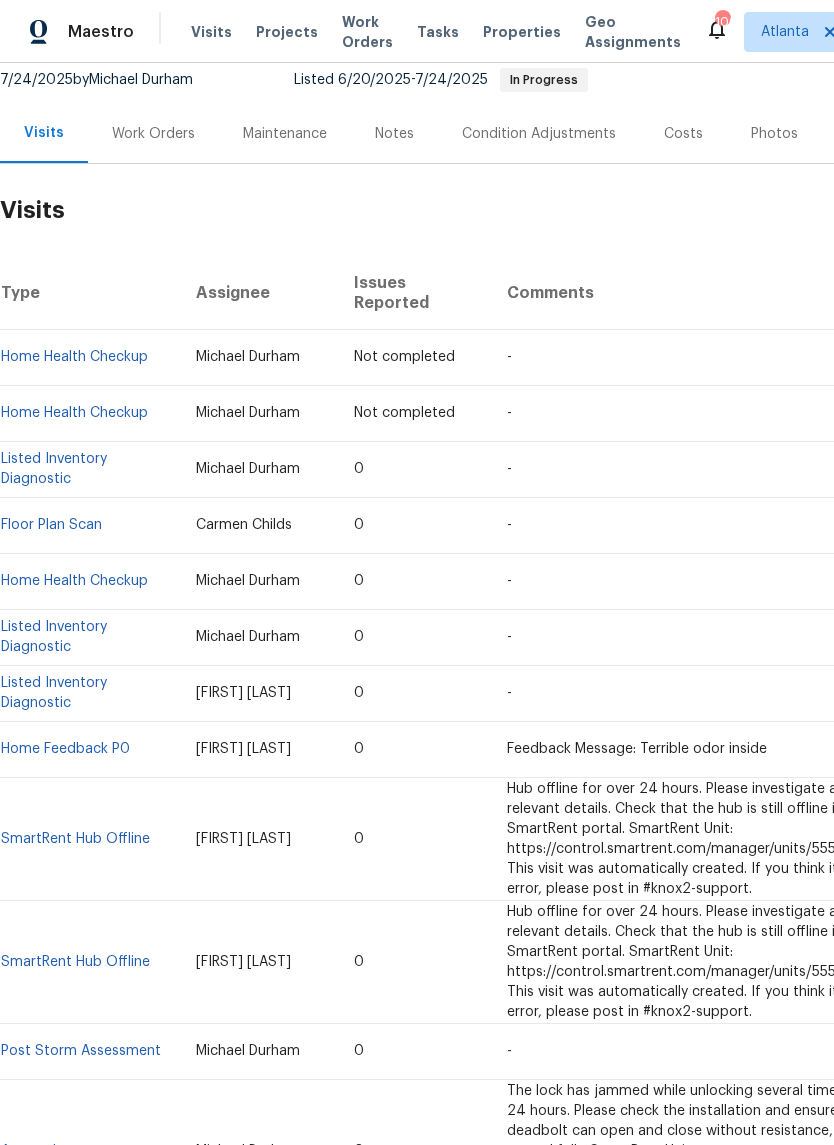 scroll, scrollTop: 220, scrollLeft: 0, axis: vertical 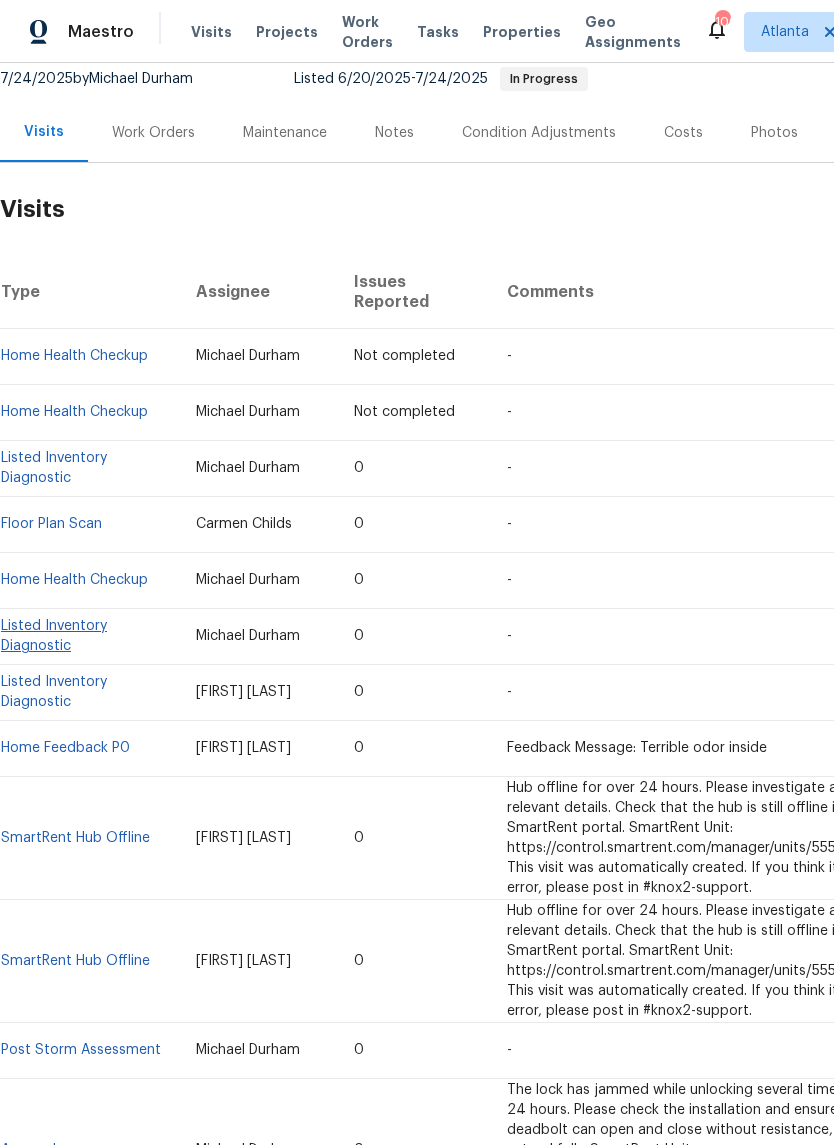 click on "Listed Inventory Diagnostic" at bounding box center (54, 636) 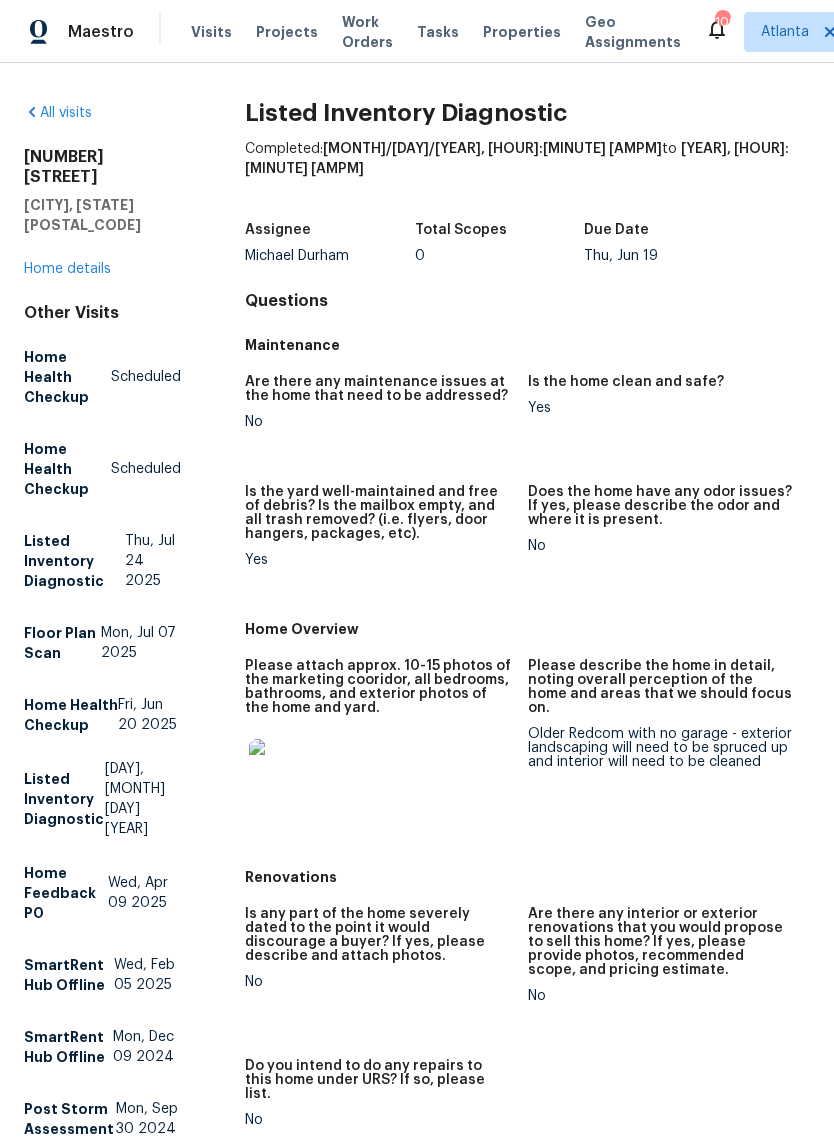 scroll, scrollTop: 0, scrollLeft: 0, axis: both 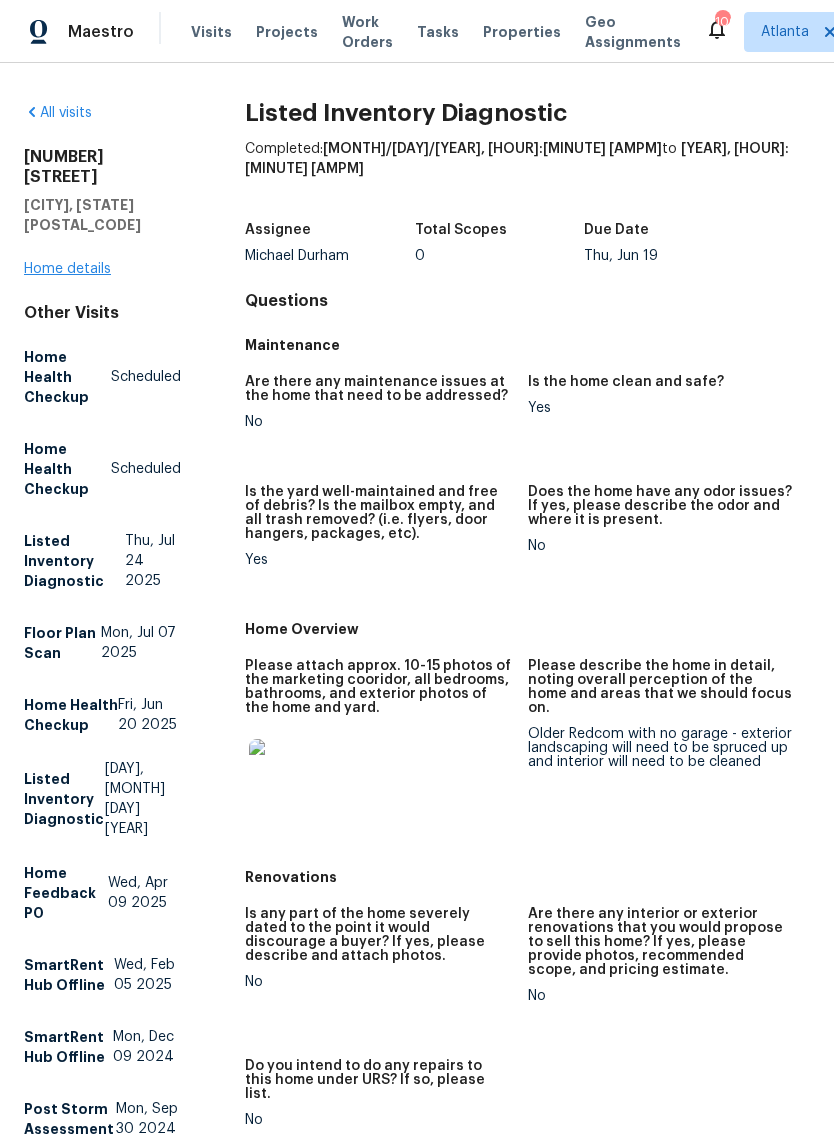 click on "Home details" at bounding box center (67, 269) 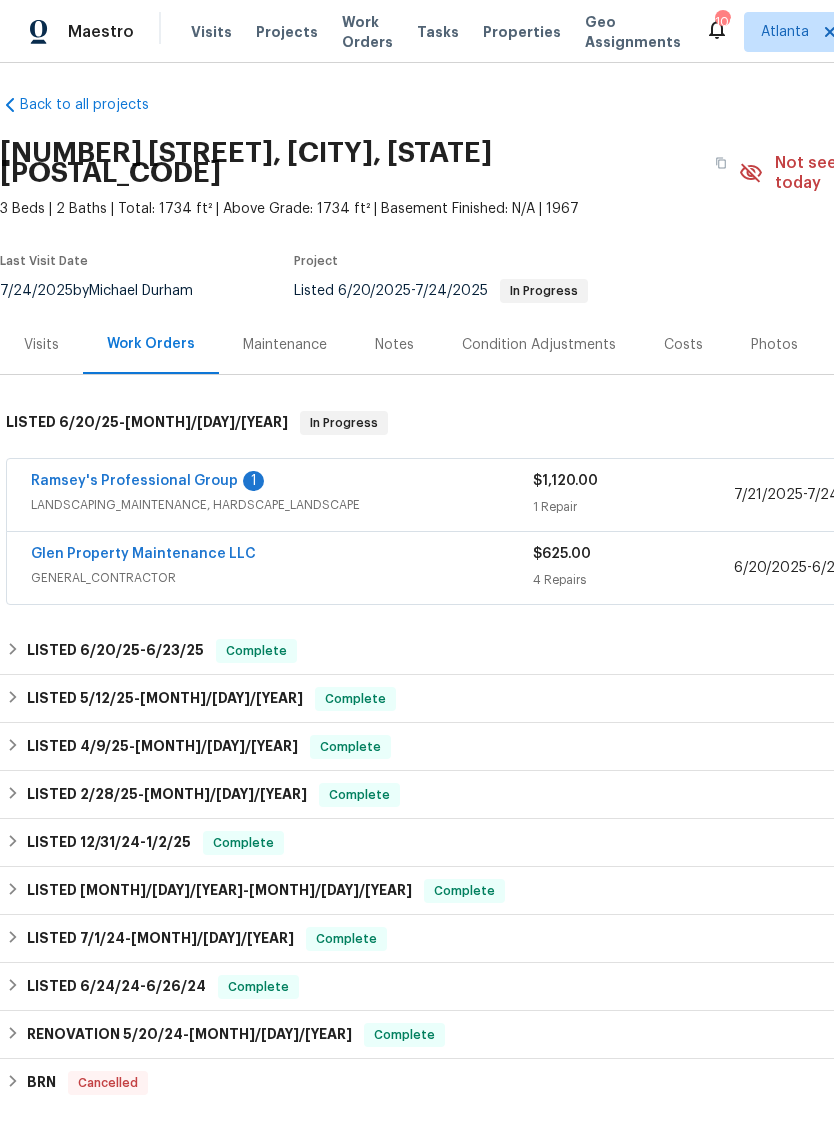 scroll, scrollTop: 8, scrollLeft: 0, axis: vertical 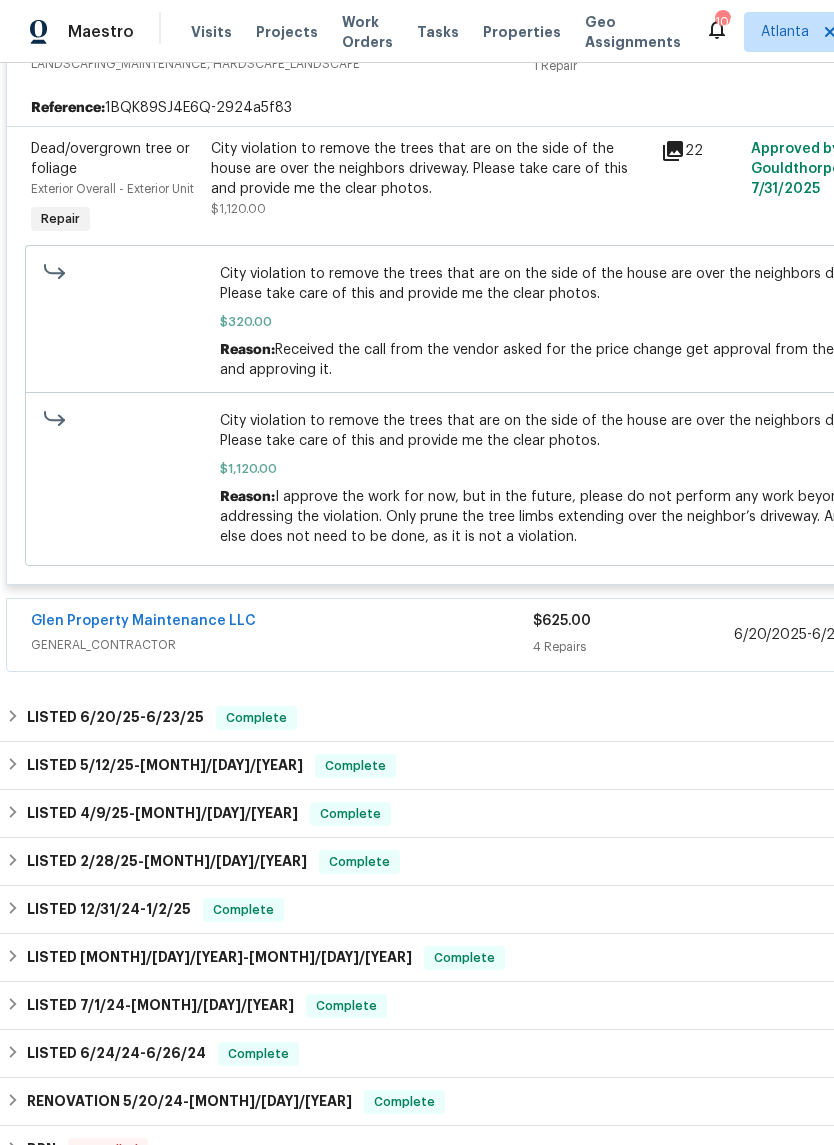 click on "Glen Property Maintenance LLC" at bounding box center [282, 623] 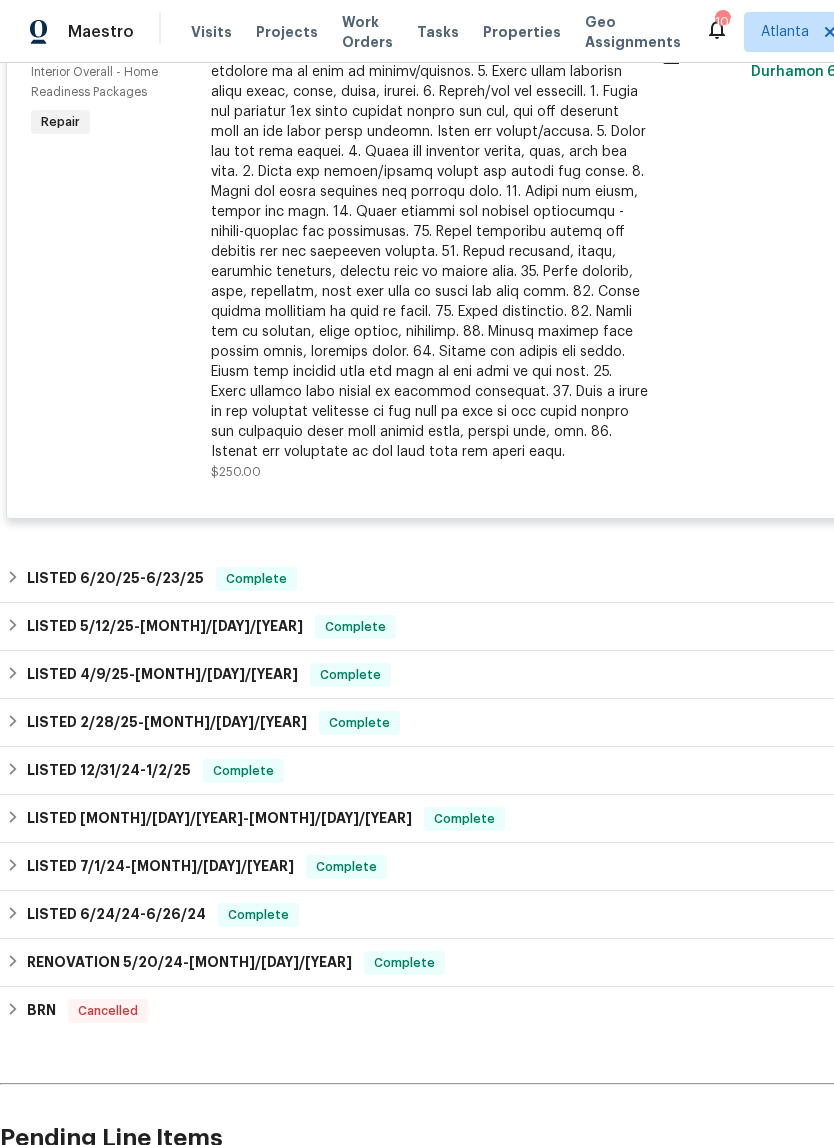 scroll, scrollTop: 1831, scrollLeft: 0, axis: vertical 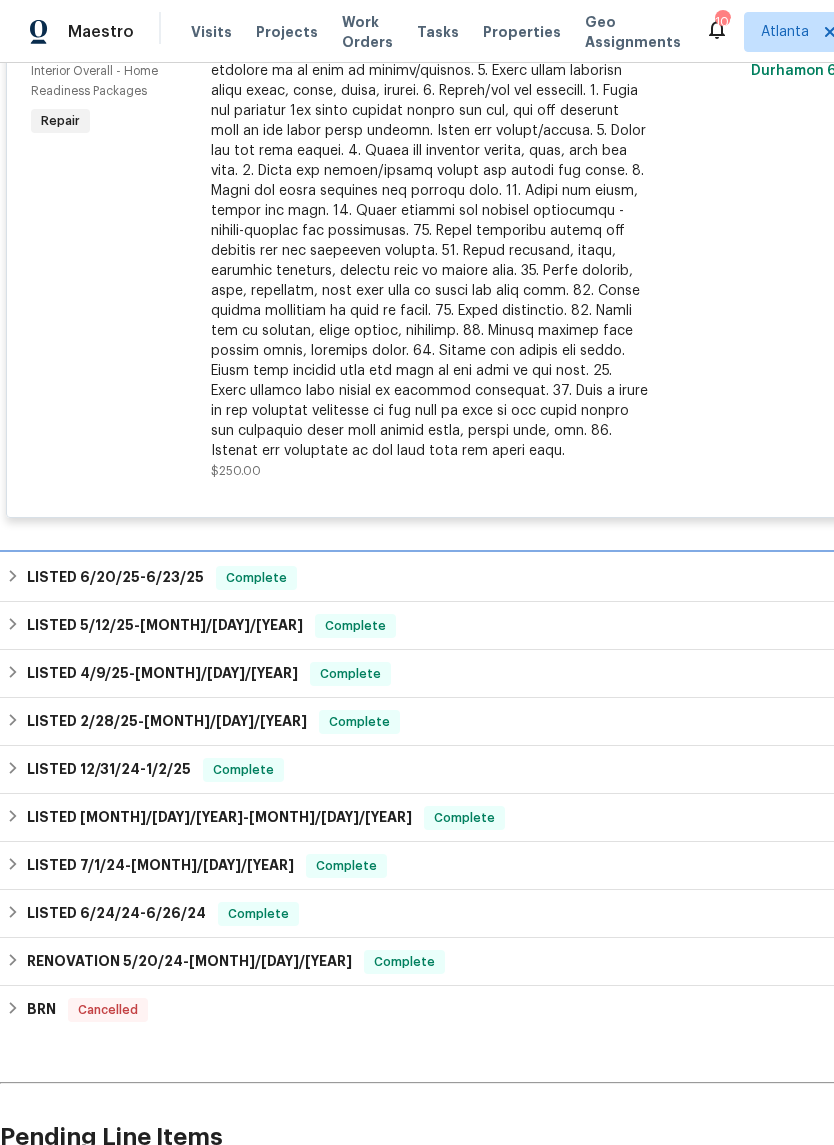 click on "LISTED   [MONTH]/[DAY]/[YEAR]  -  [MONTH]/[DAY]/[YEAR] Complete" at bounding box center (565, 578) 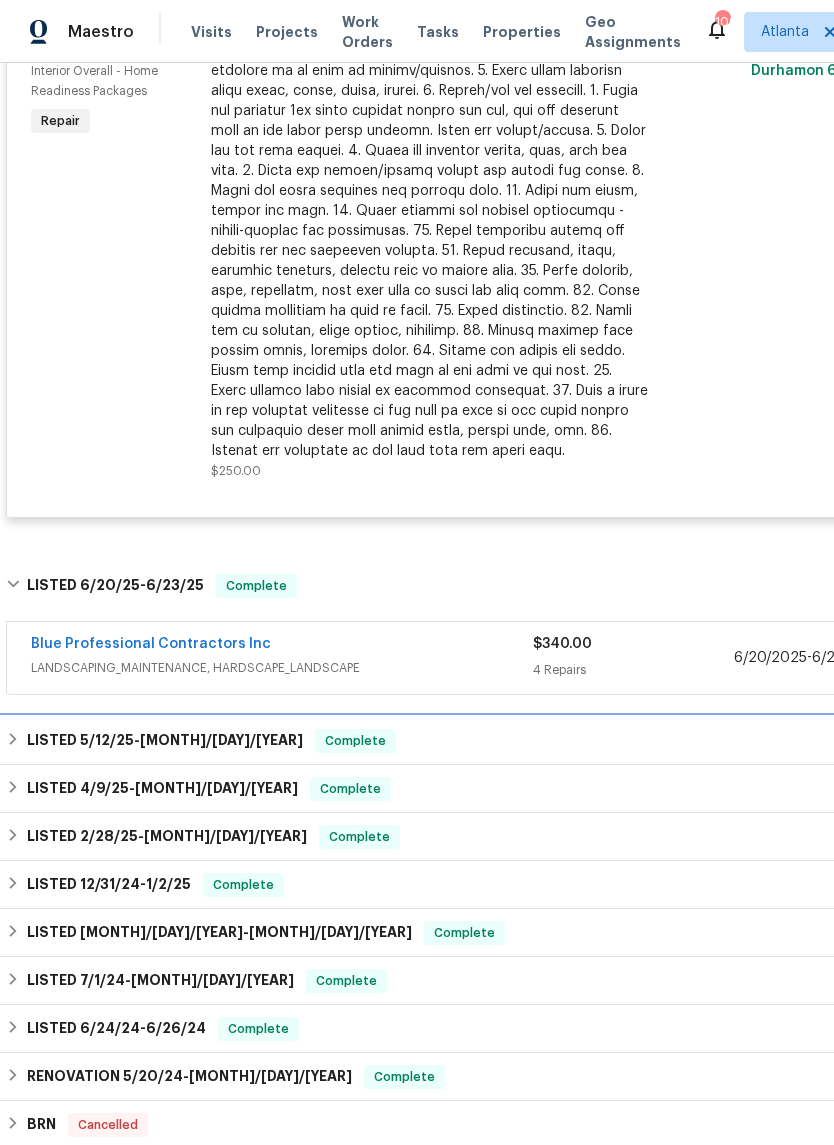 click on "LISTED   [MONTH]/[DAY]/[YEAR]  -  [MONTH]/[DAY]/[YEAR] Complete" at bounding box center (565, 741) 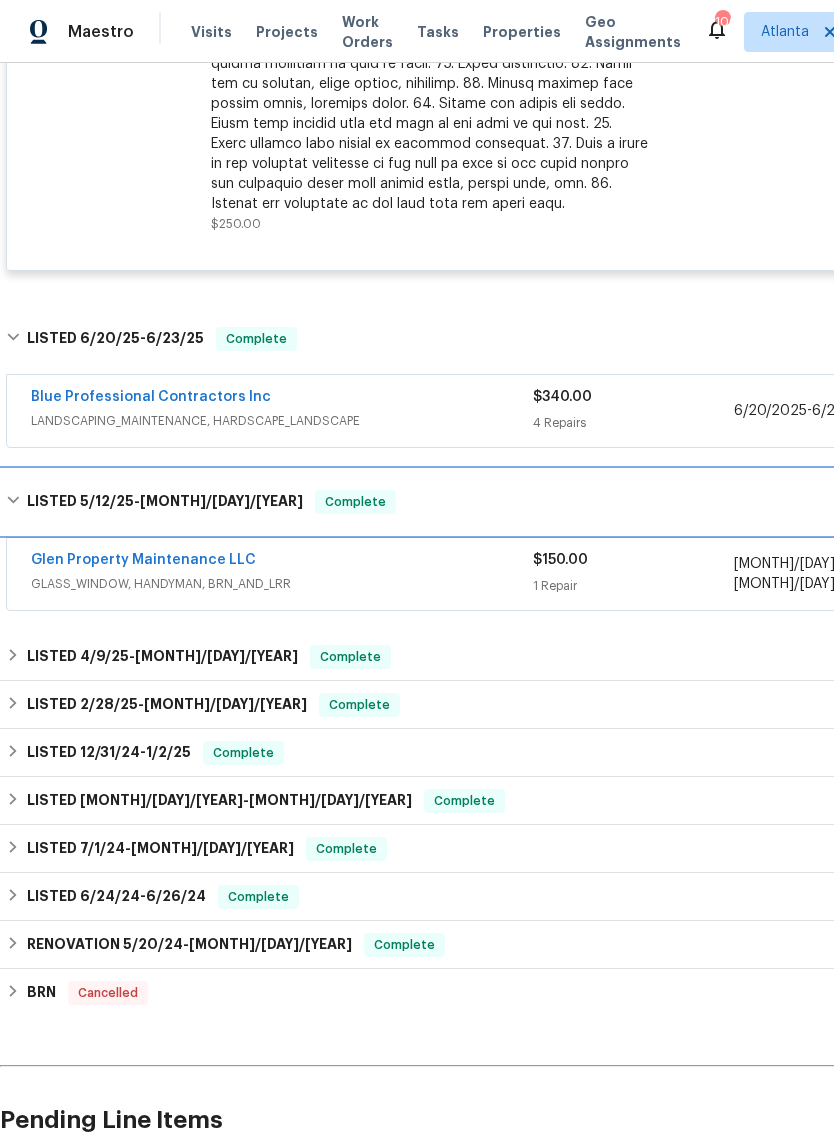 scroll, scrollTop: 2078, scrollLeft: 0, axis: vertical 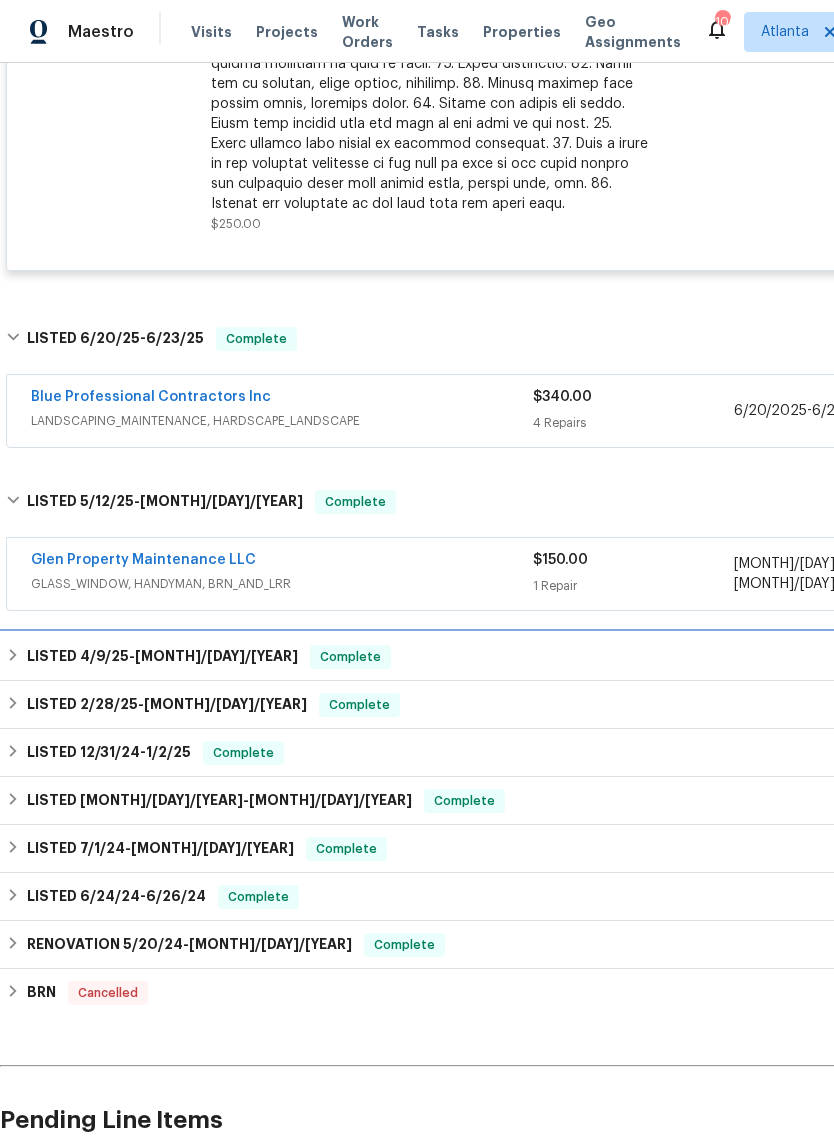 click on "LISTED   [MONTH]/[DAY]/[YEAR]  -  [MONTH]/[DAY]/[YEAR] Complete" at bounding box center [565, 657] 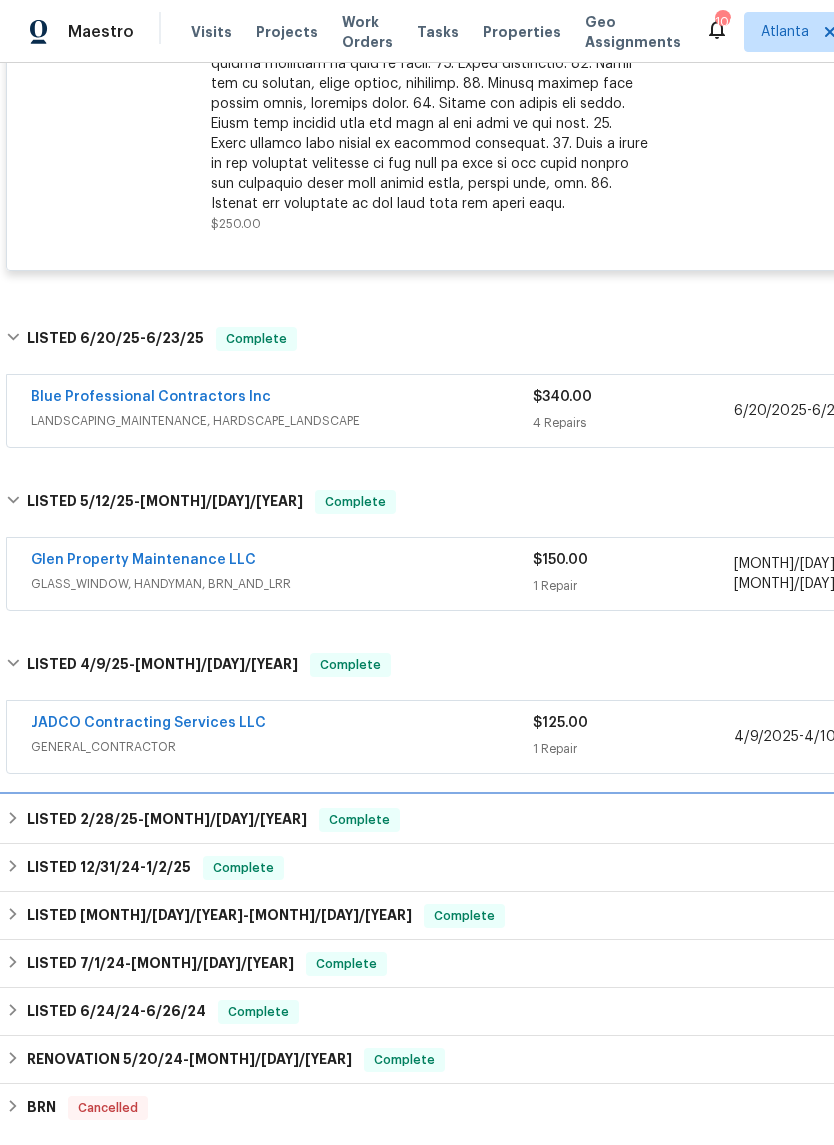 click on "LISTED   [MONTH]/[DAY]/[YEAR]  -  [MONTH]/[DAY]/[YEAR] Complete" at bounding box center (565, 820) 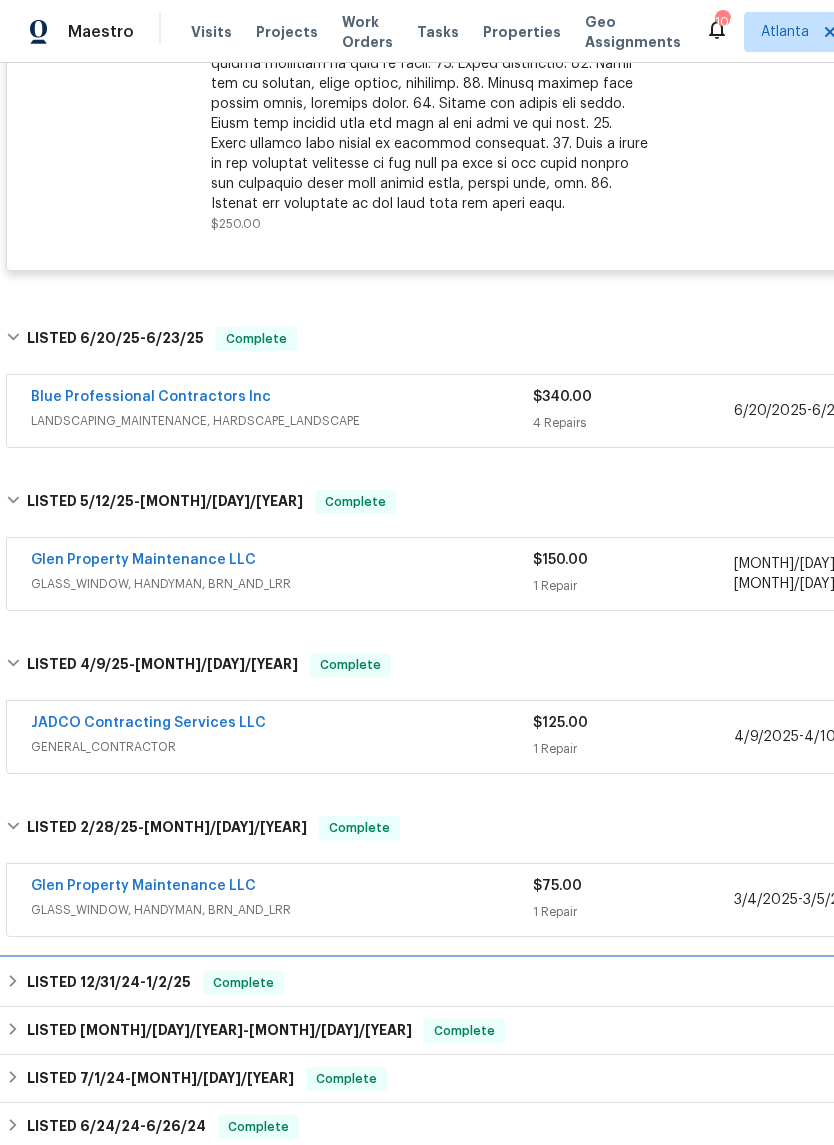 click on "LISTED   [MONTH]/[DAY]/[YEAR]  -  [MONTH]/[DAY]/[YEAR] Complete" at bounding box center [565, 983] 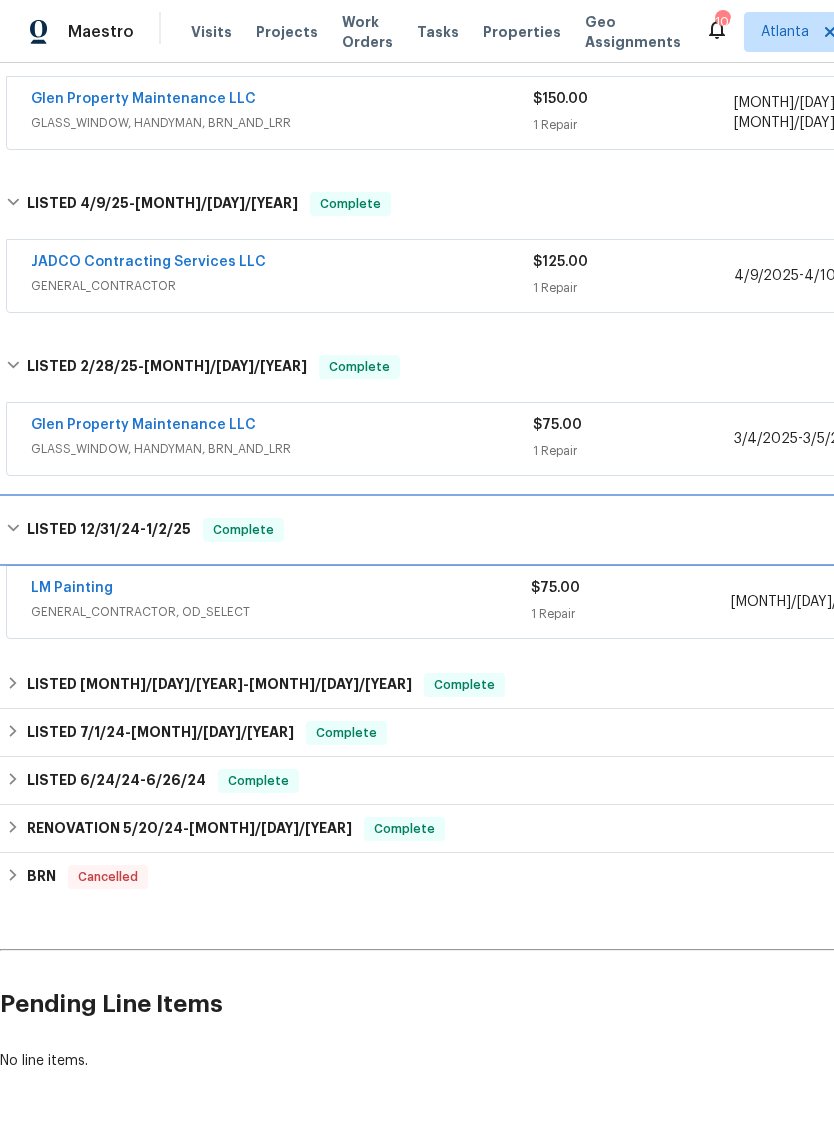 scroll, scrollTop: 2538, scrollLeft: 0, axis: vertical 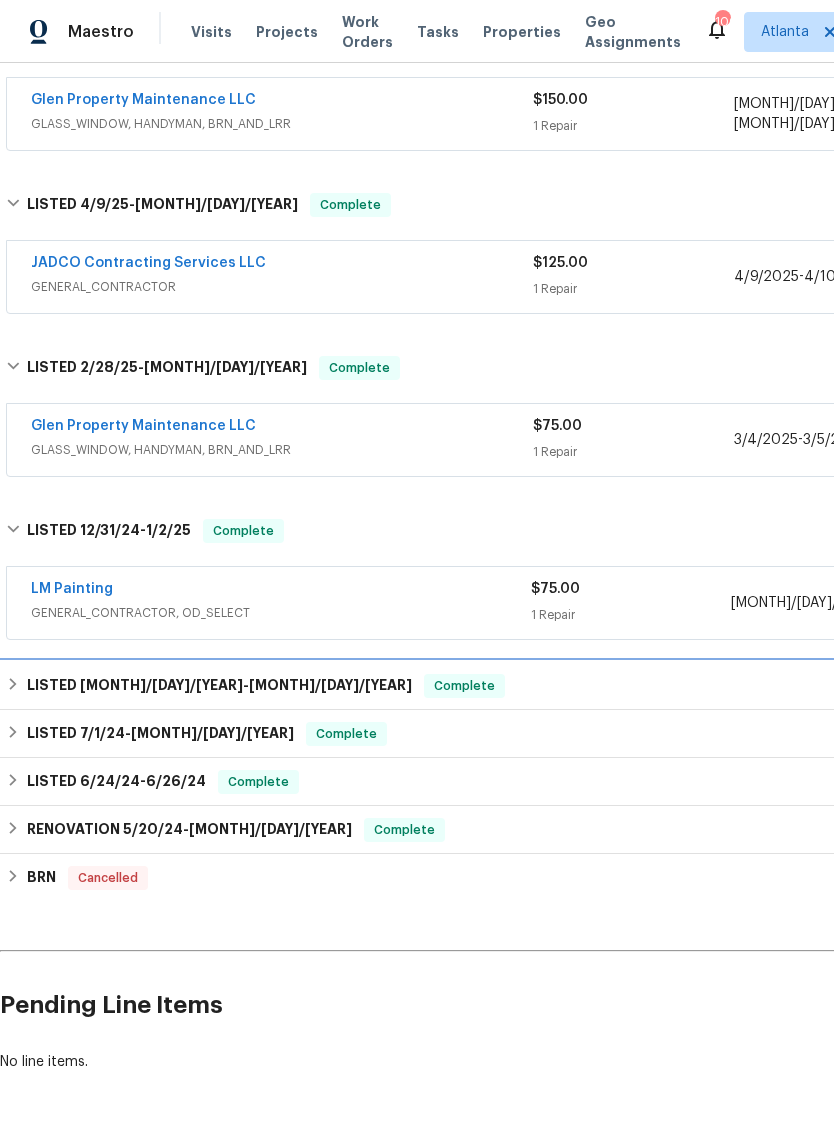 click on "LISTED   [MONTH]/[DAY]/[YEAR]  -  [MONTH]/[DAY]/[YEAR] Complete" at bounding box center [565, 686] 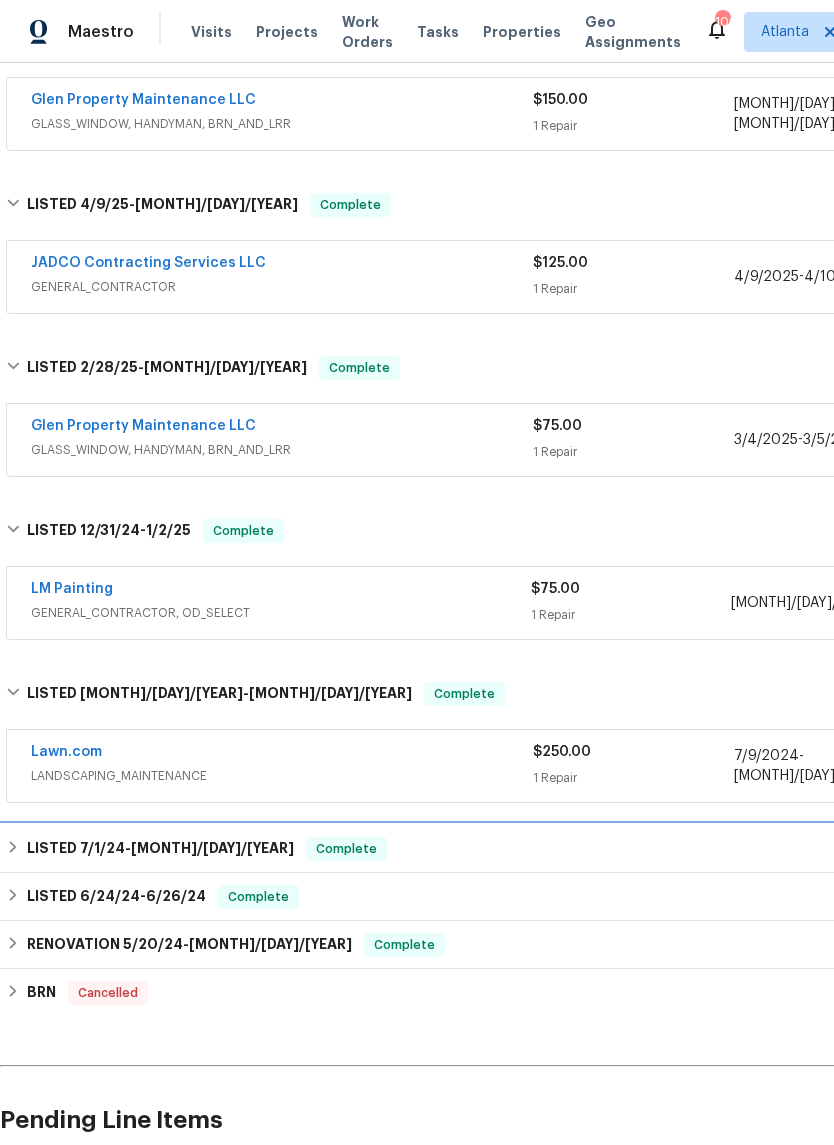 click on "LISTED   [MONTH]/[DAY]/[YEAR]  -  [MONTH]/[DAY]/[YEAR] Complete" at bounding box center [565, 849] 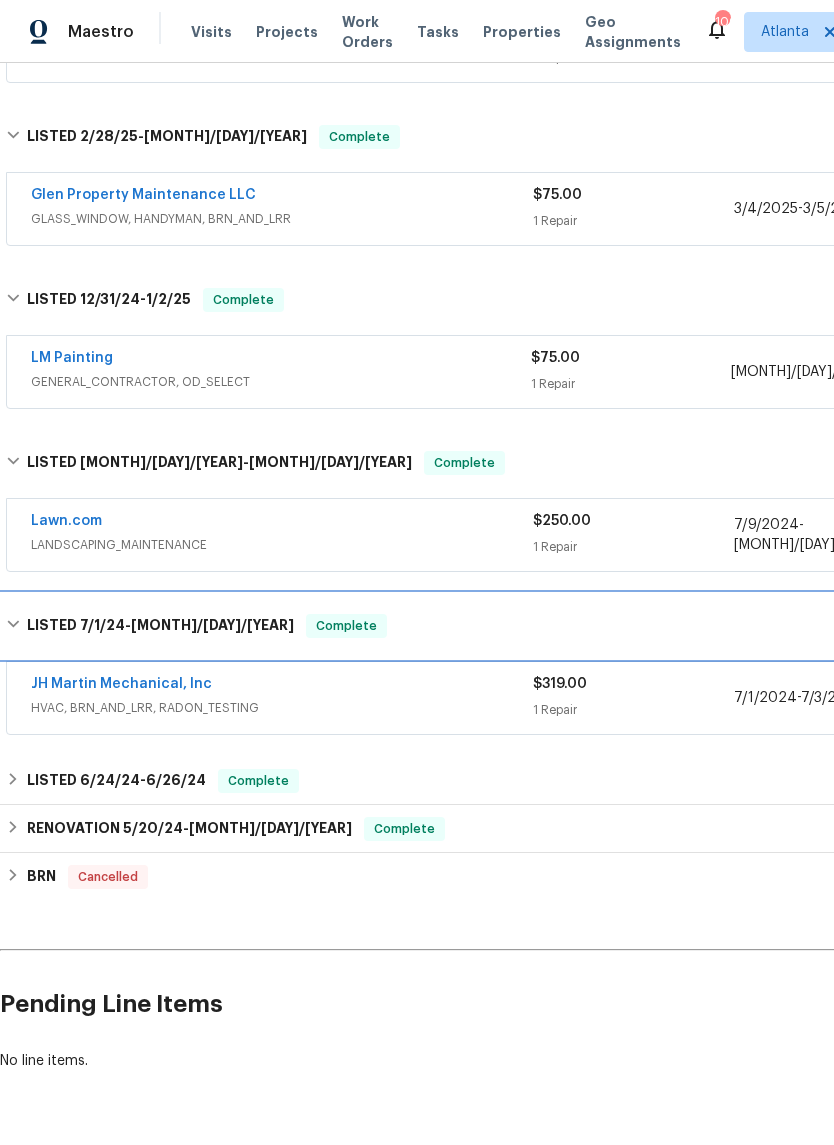 scroll, scrollTop: 2768, scrollLeft: 0, axis: vertical 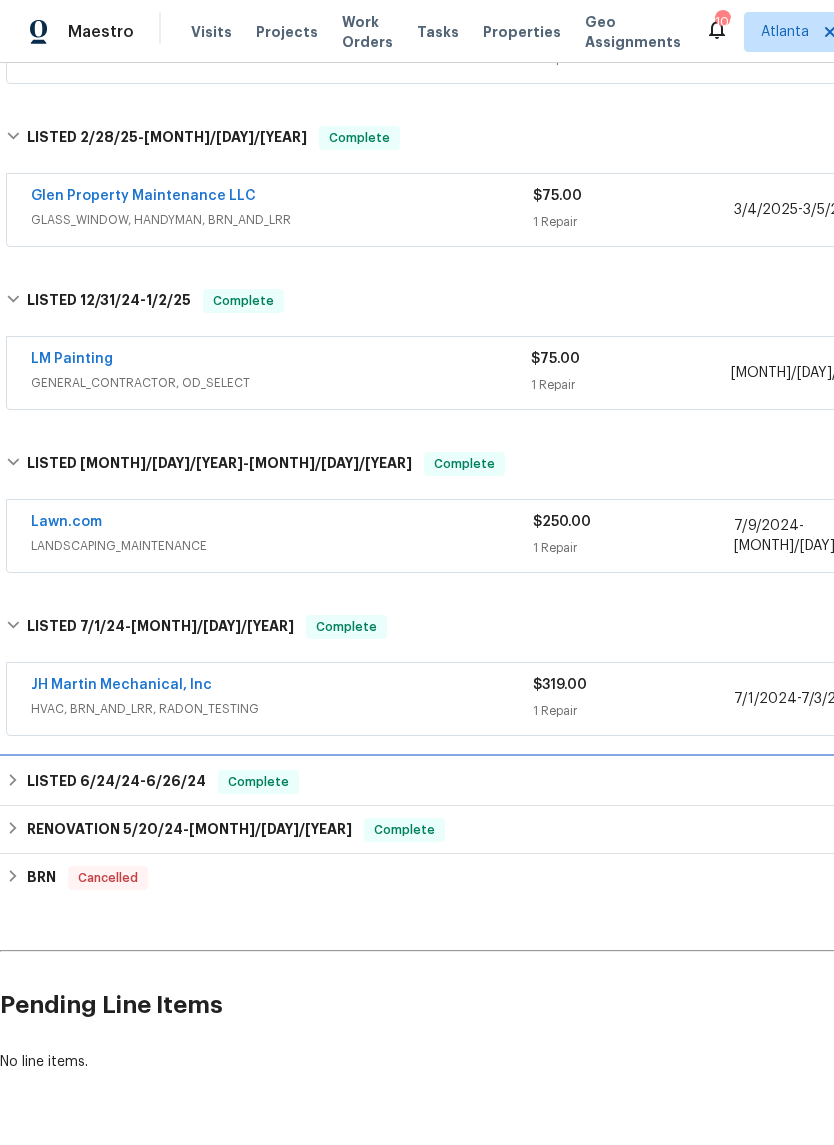 click on "LISTED   [MONTH]/[DAY]/[YEAR]  -  [MONTH]/[DAY]/[YEAR] Complete" at bounding box center (565, 782) 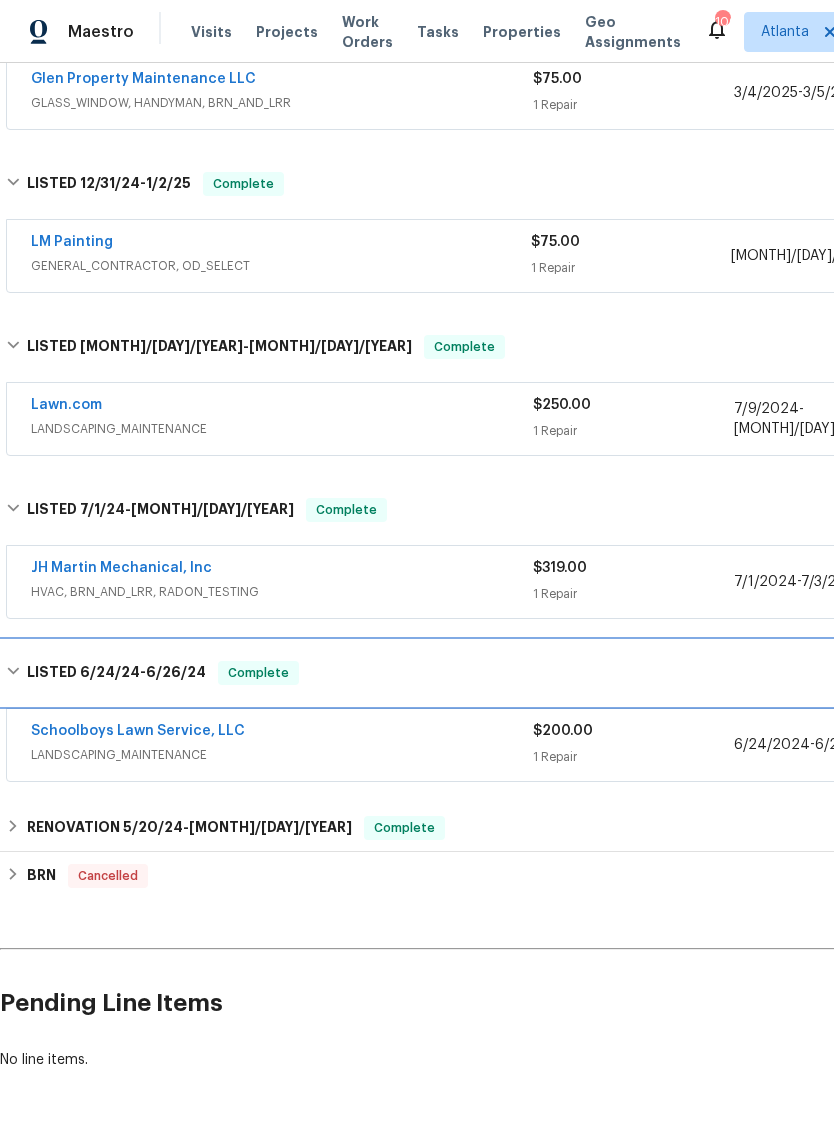 scroll, scrollTop: 2883, scrollLeft: 0, axis: vertical 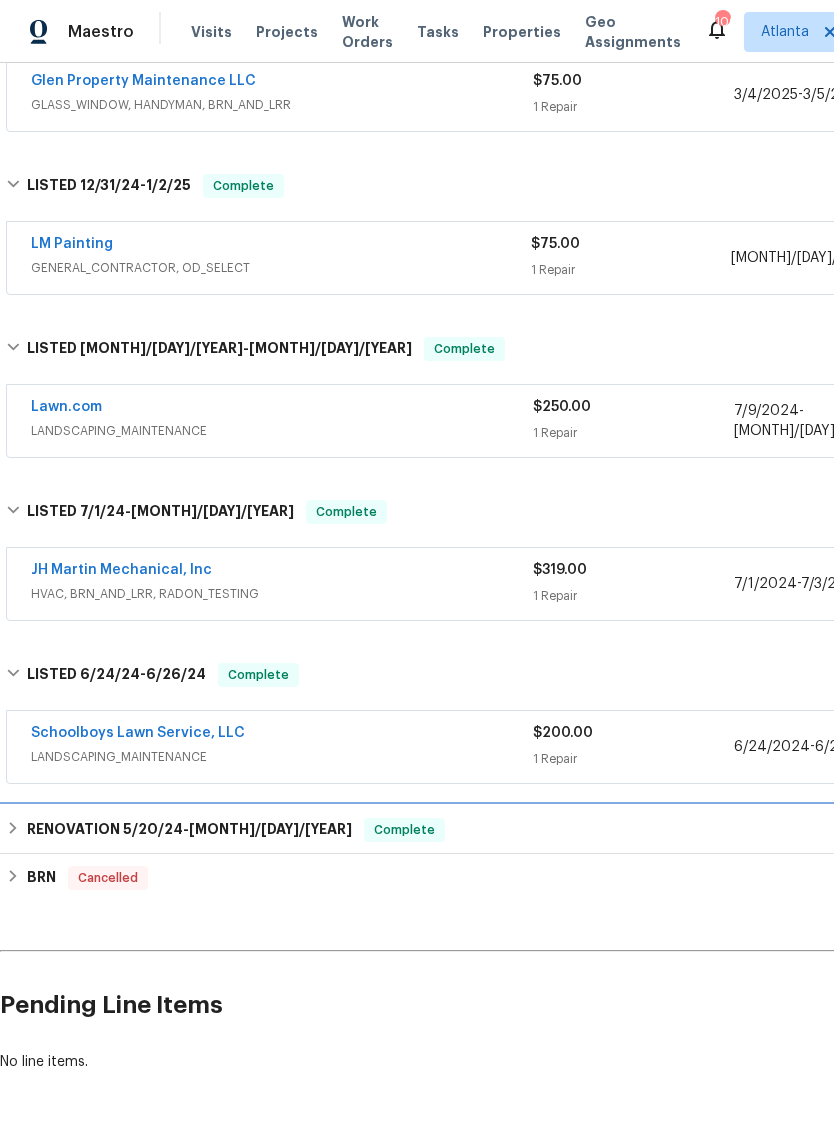click on "RENOVATION   [MONTH]/[DAY]/[YEAR]  -  [MONTH]/[DAY]/[YEAR]" at bounding box center (189, 830) 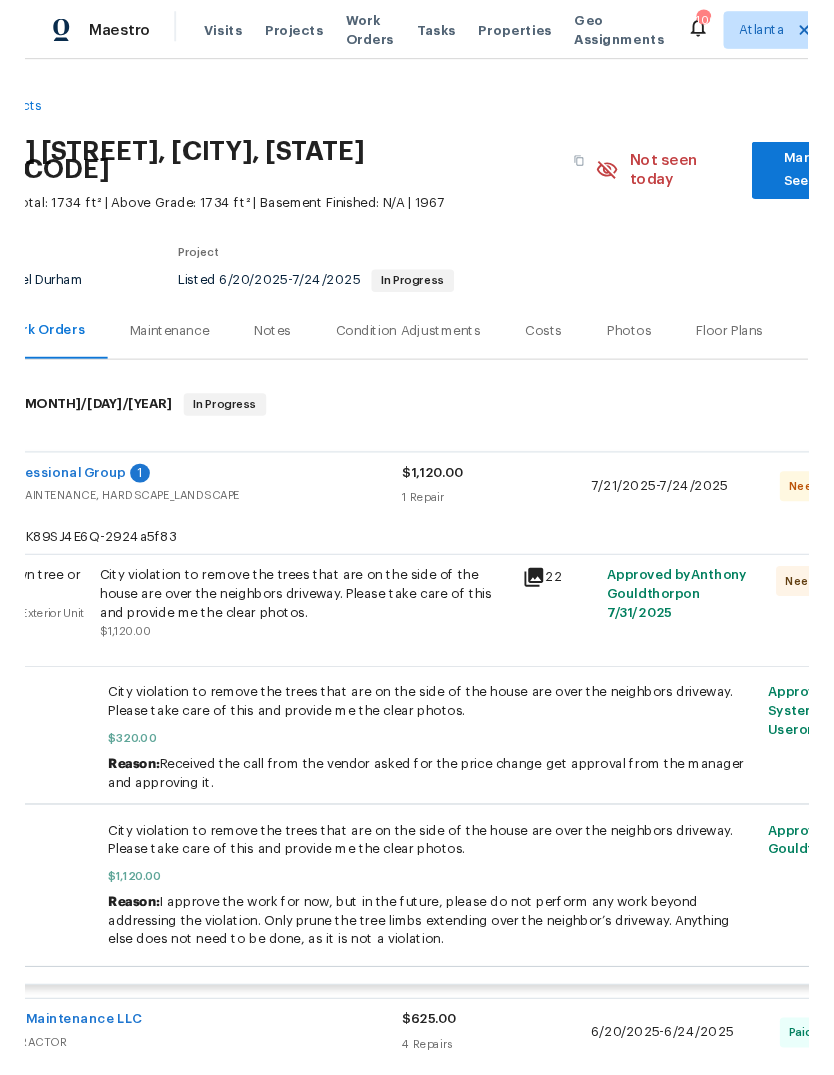 scroll, scrollTop: 0, scrollLeft: 134, axis: horizontal 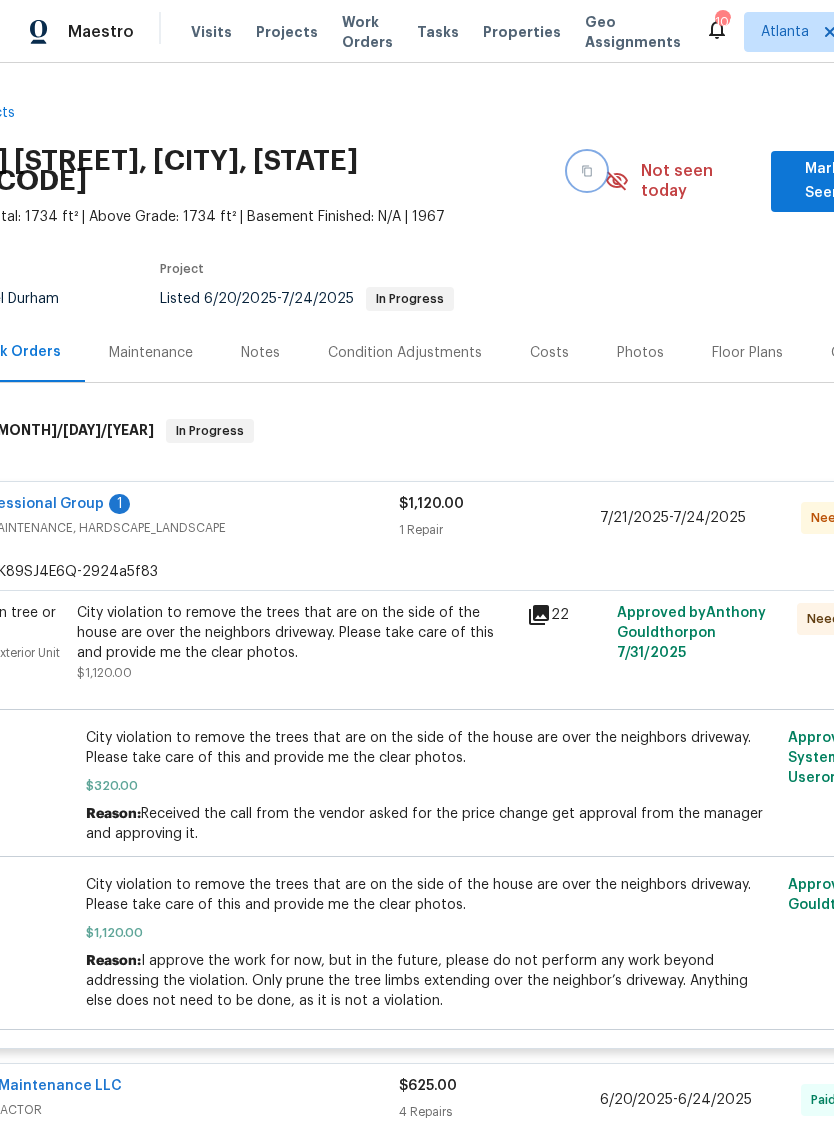 click at bounding box center (587, 171) 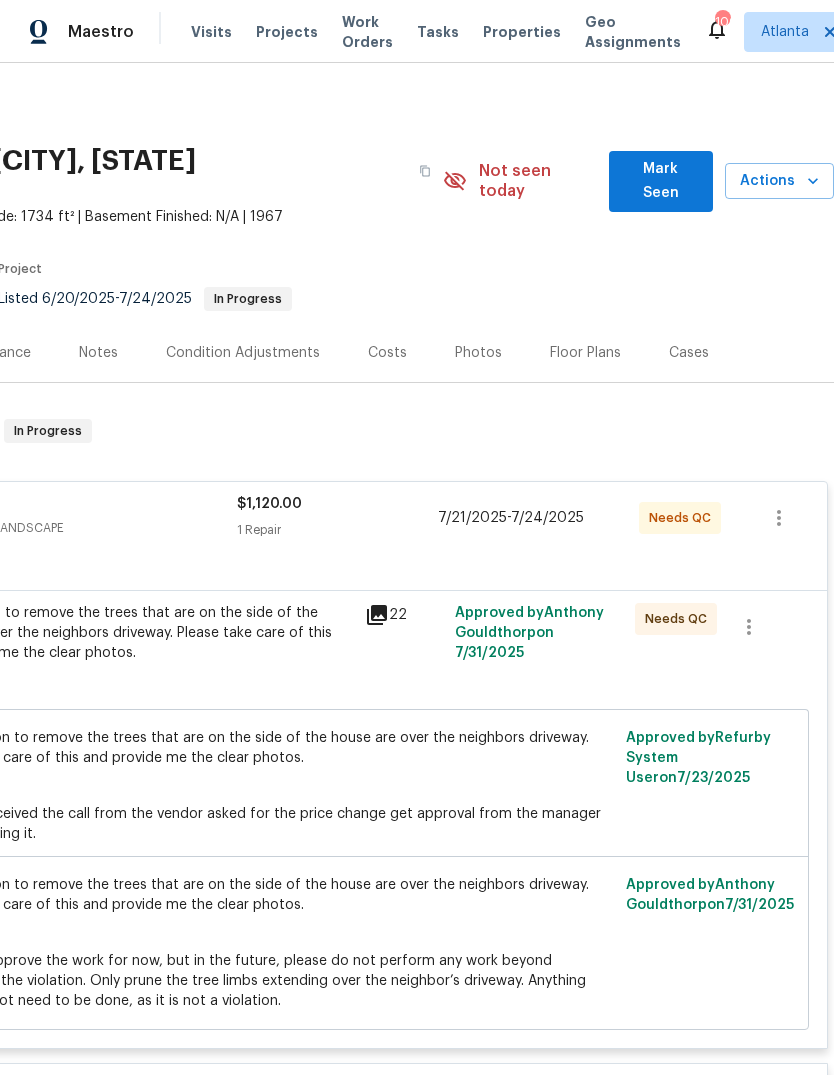 scroll, scrollTop: 0, scrollLeft: 296, axis: horizontal 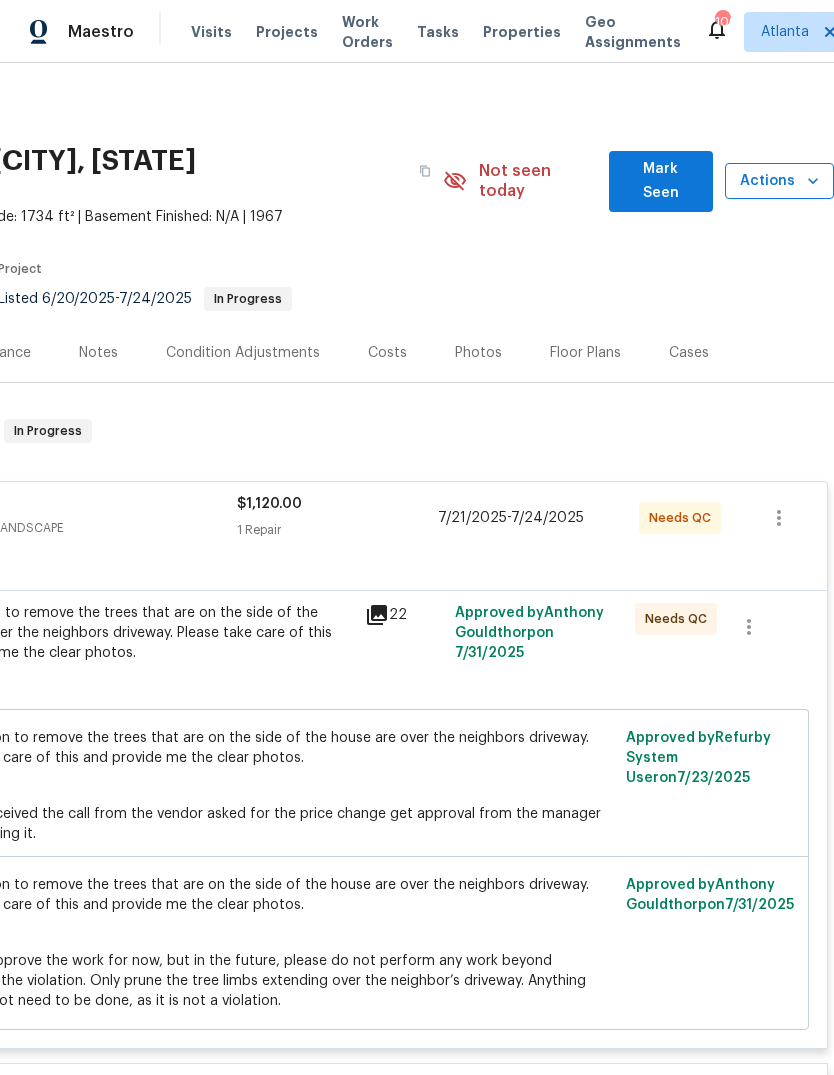 click 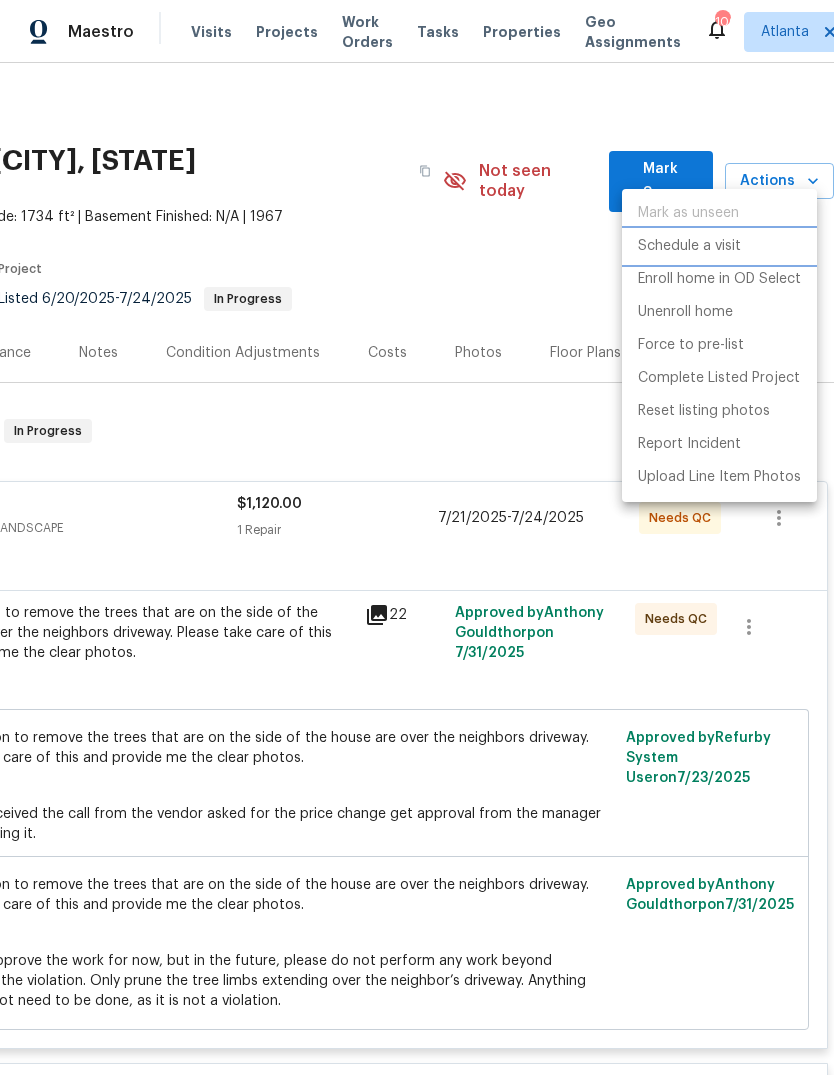 click on "Schedule a visit" at bounding box center (689, 246) 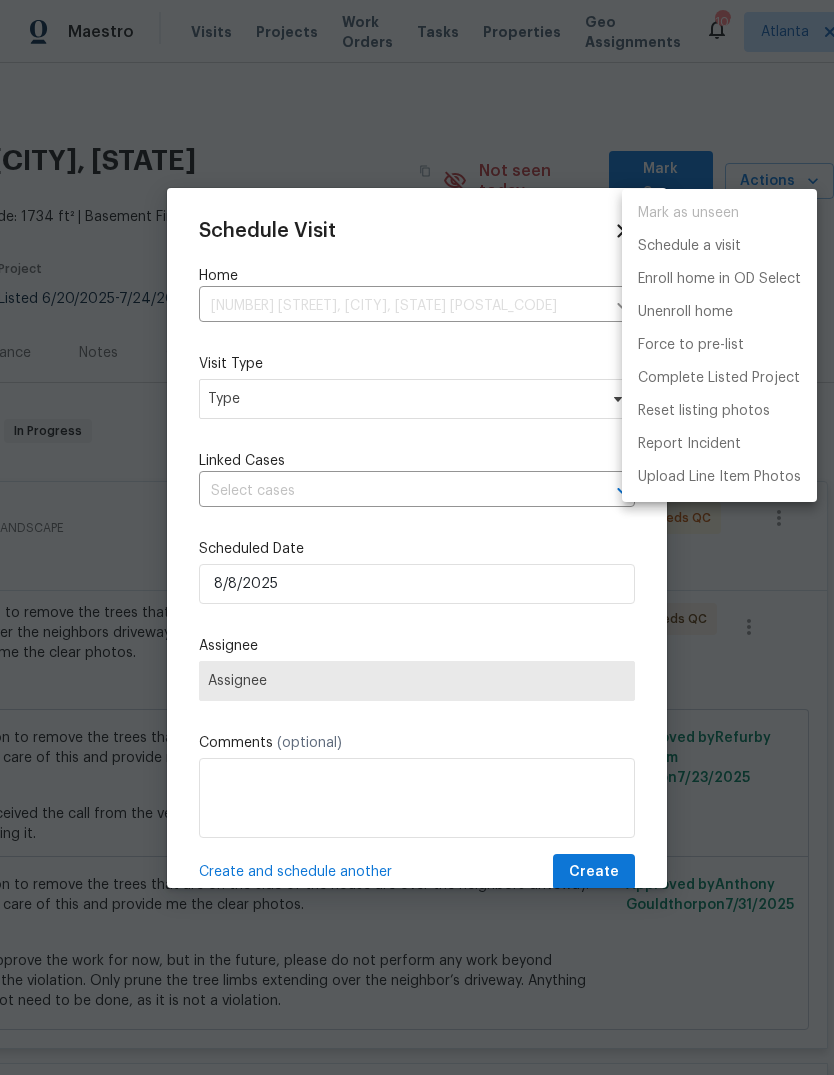 click at bounding box center [417, 537] 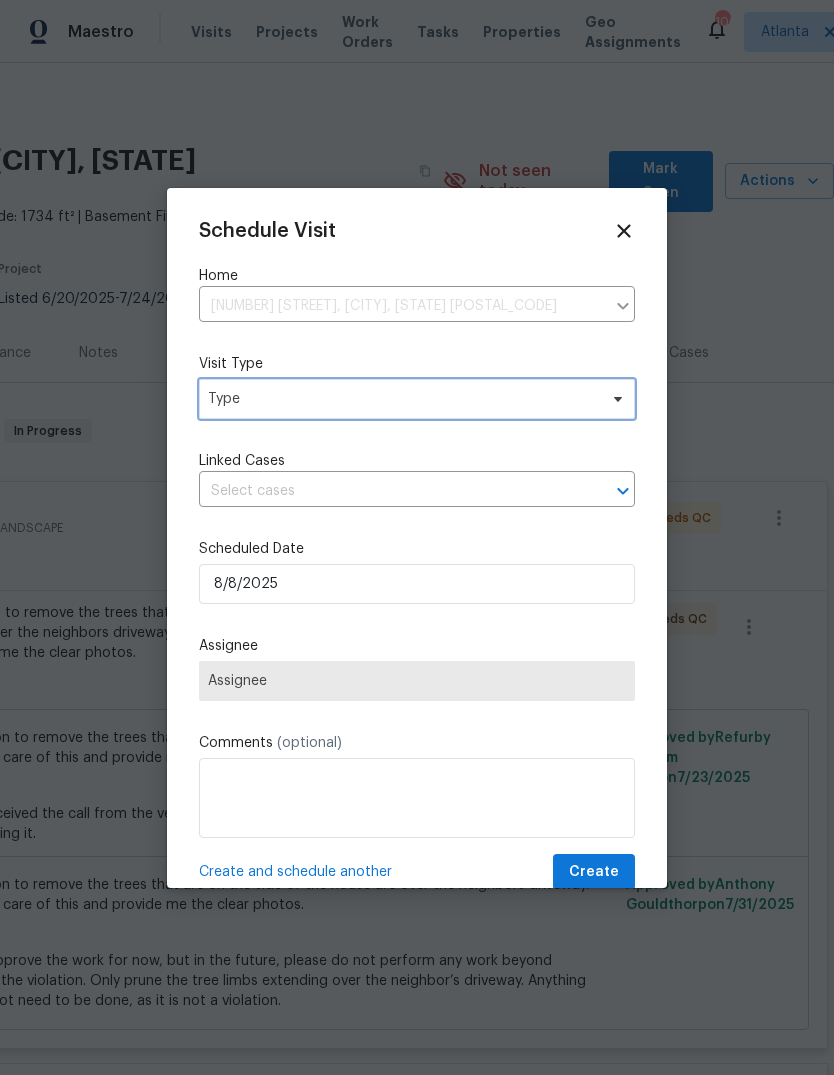 click on "Type" at bounding box center (402, 399) 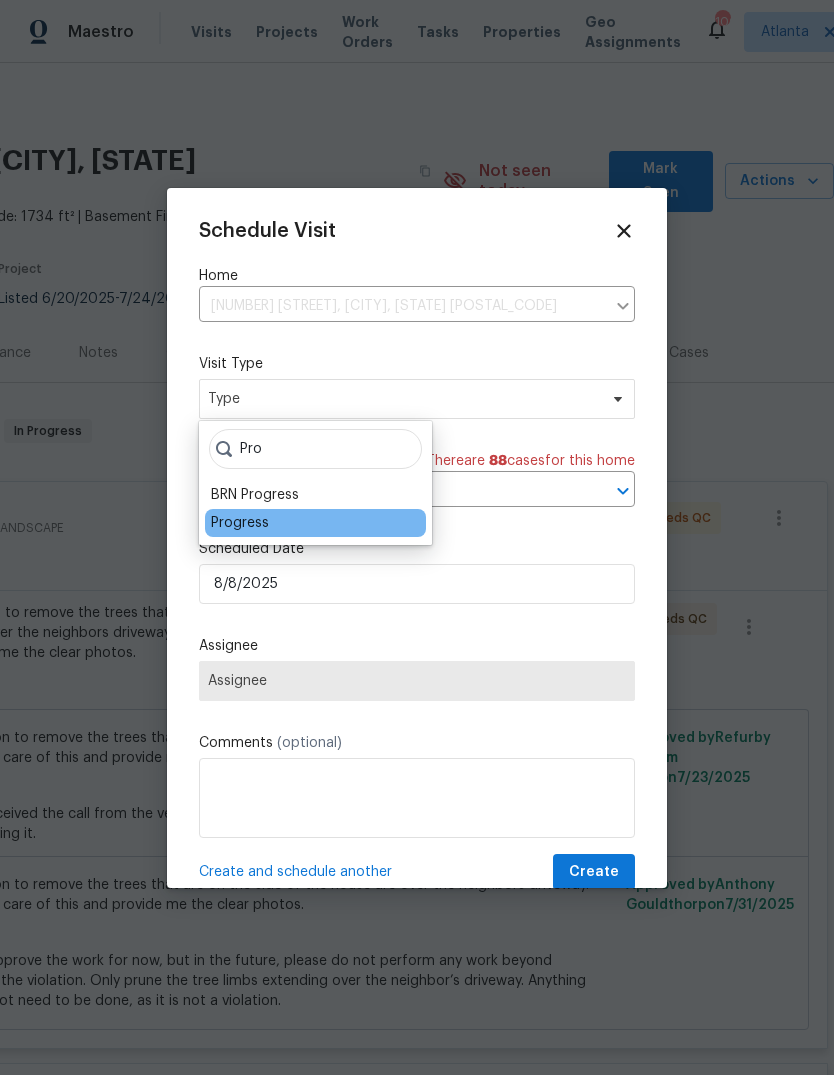 type on "Pro" 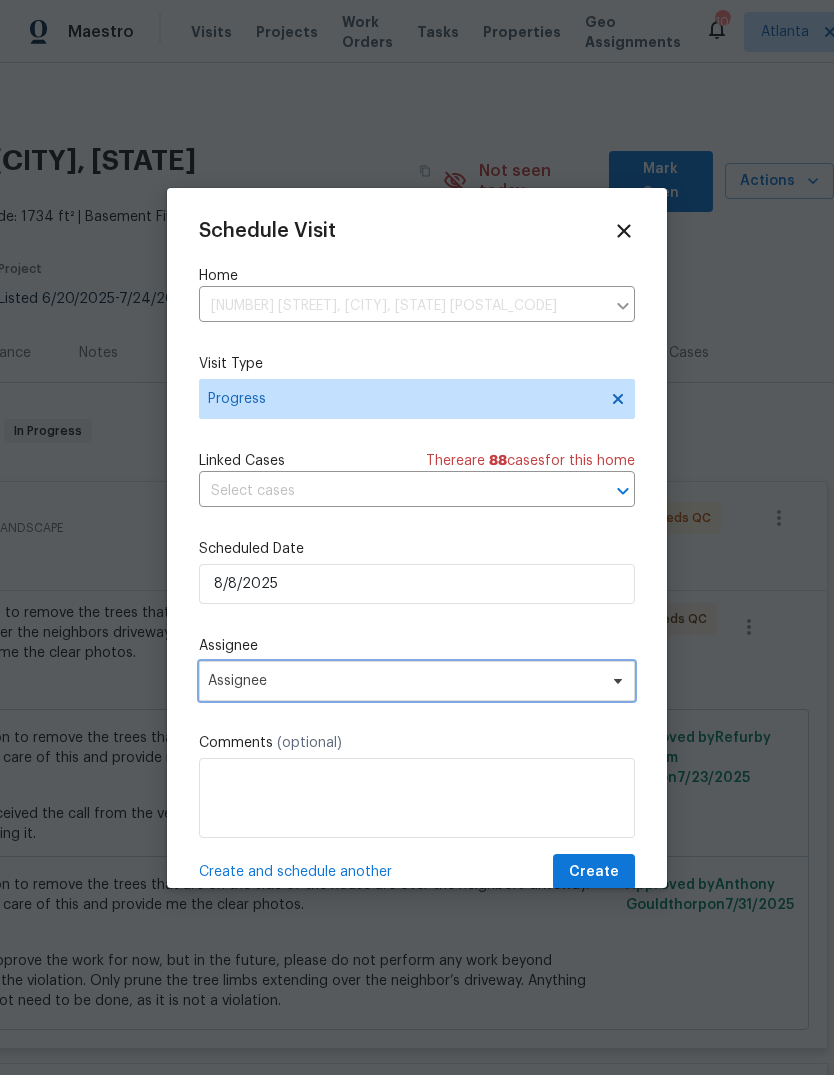 click on "Assignee" at bounding box center [404, 681] 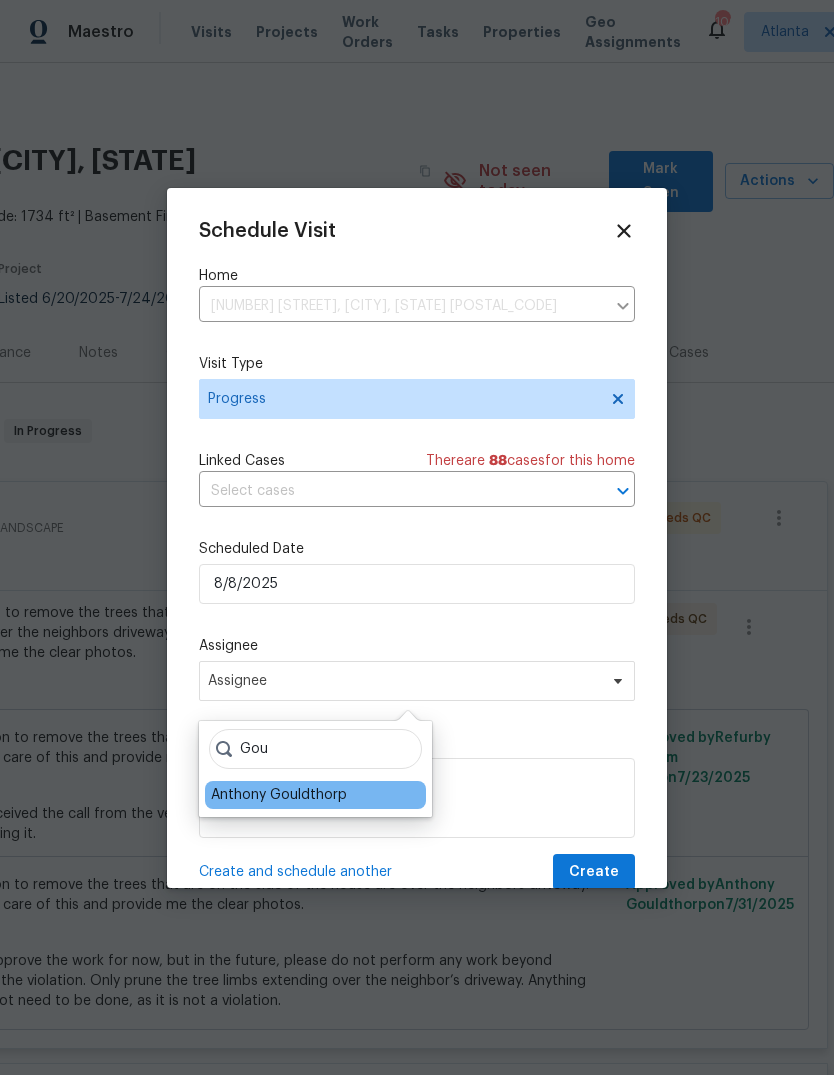 type on "Gou" 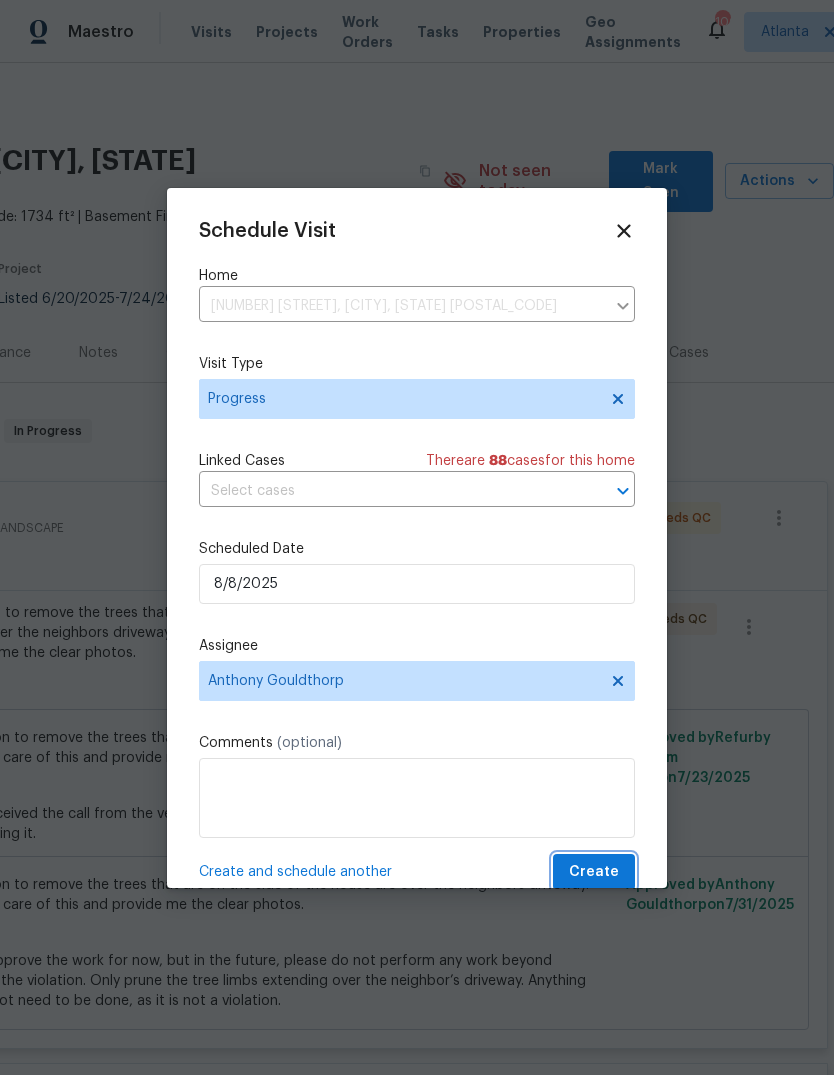 click on "Create" at bounding box center (594, 872) 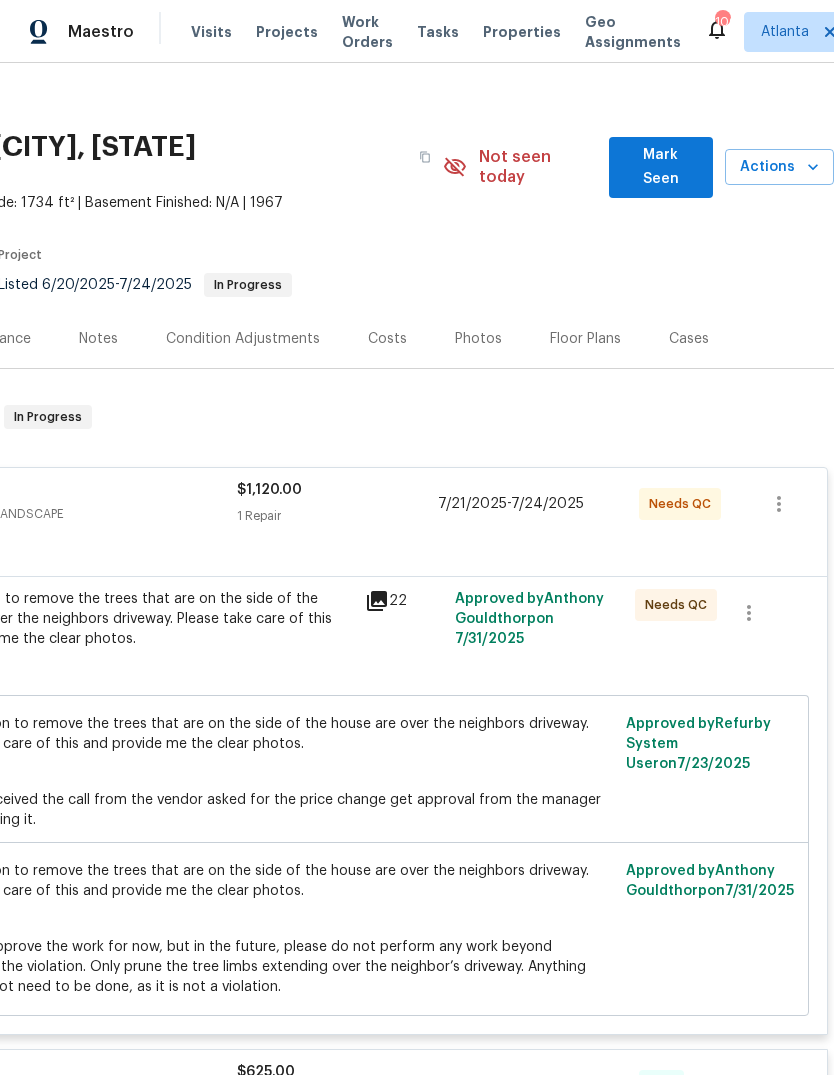 scroll, scrollTop: 14, scrollLeft: 296, axis: both 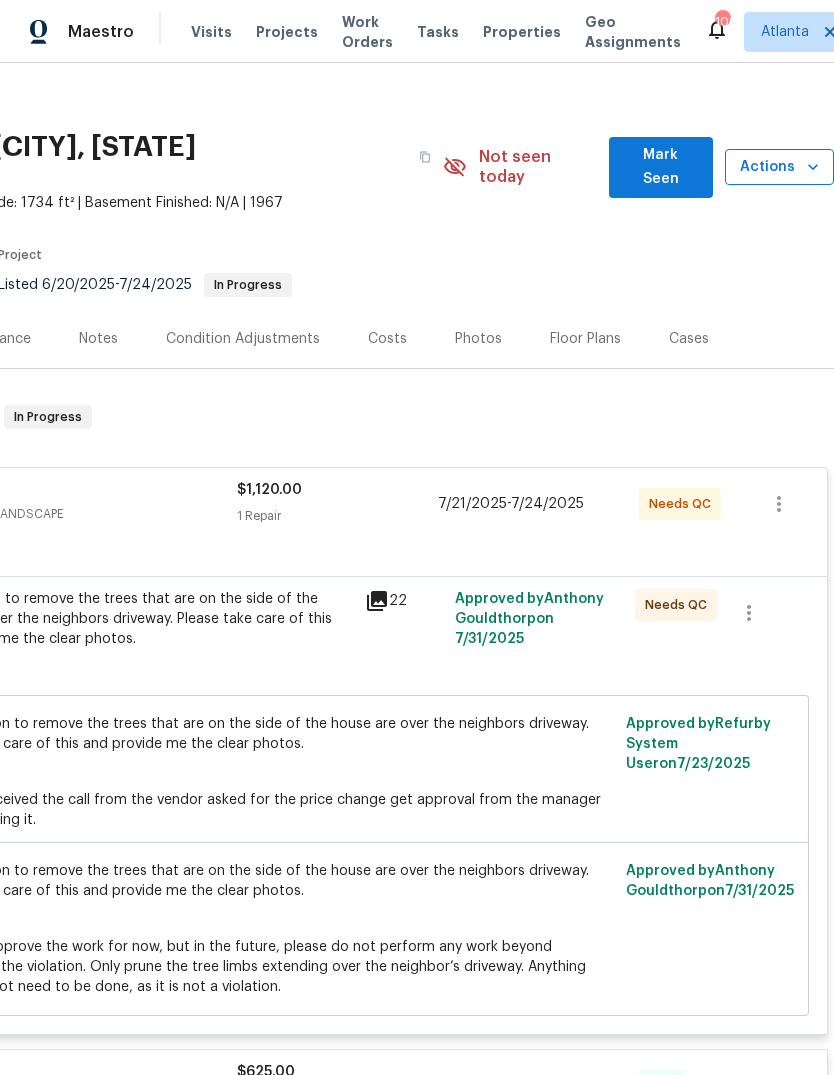click 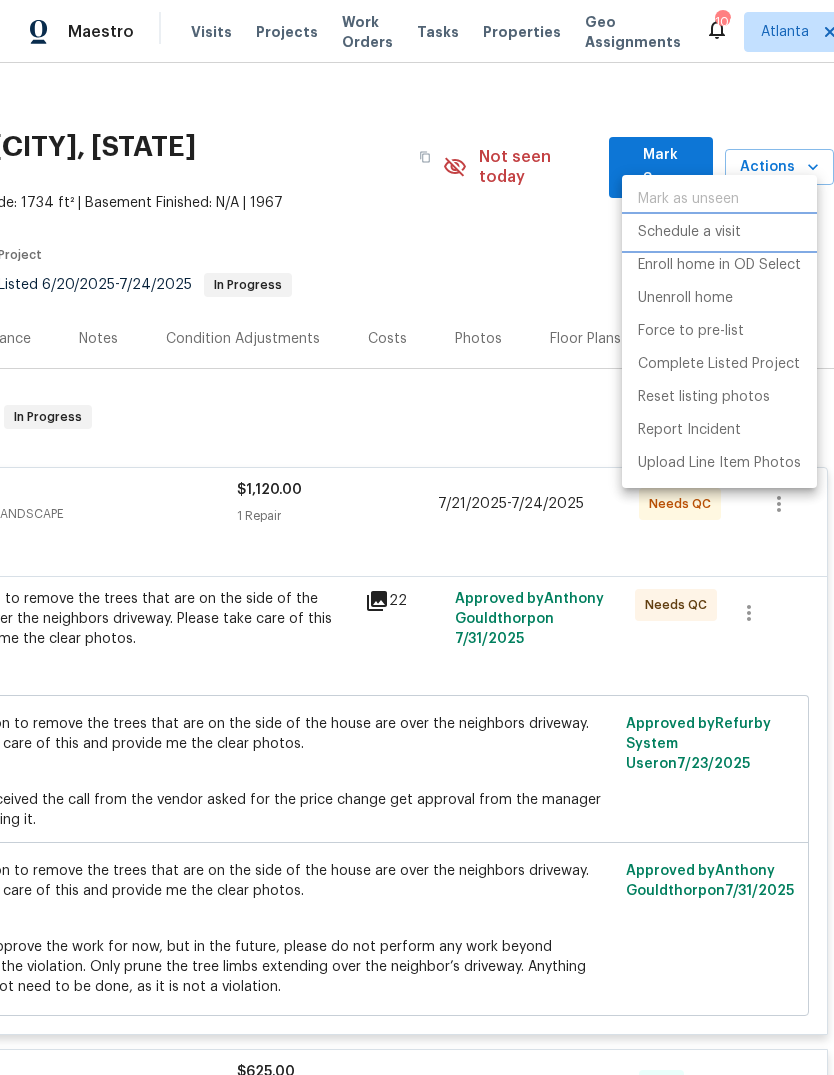 click on "Schedule a visit" at bounding box center (689, 232) 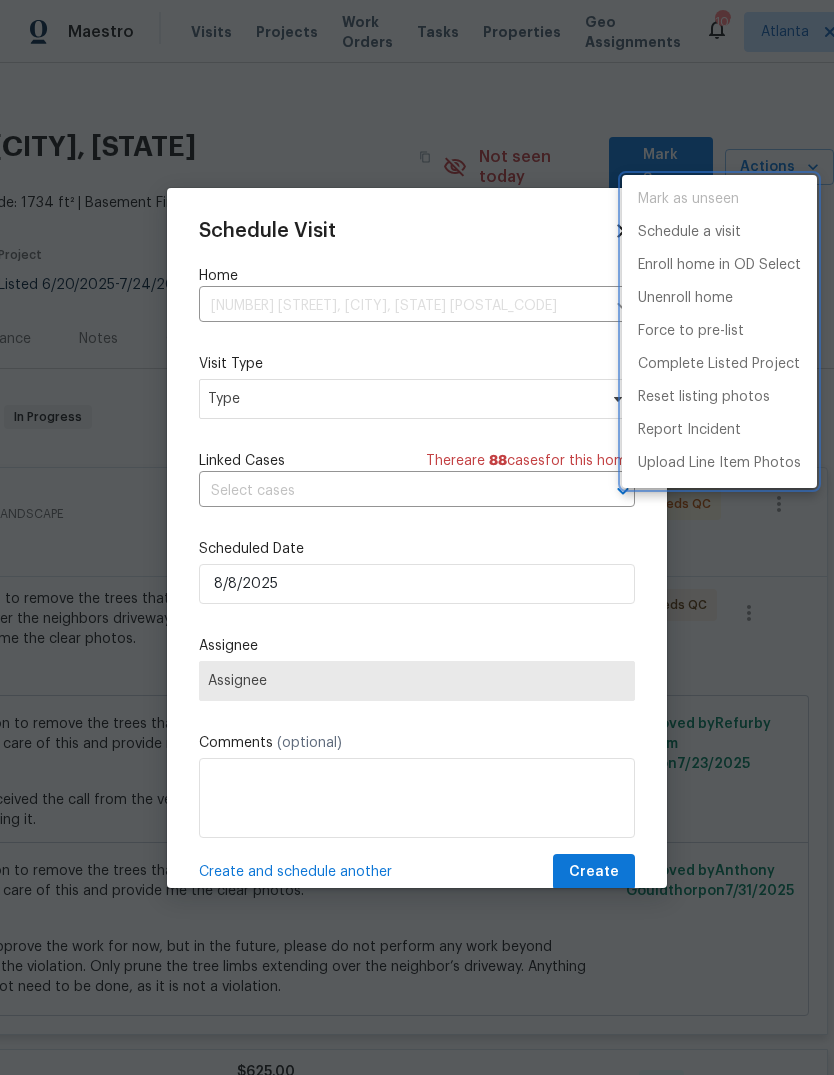 click at bounding box center [417, 537] 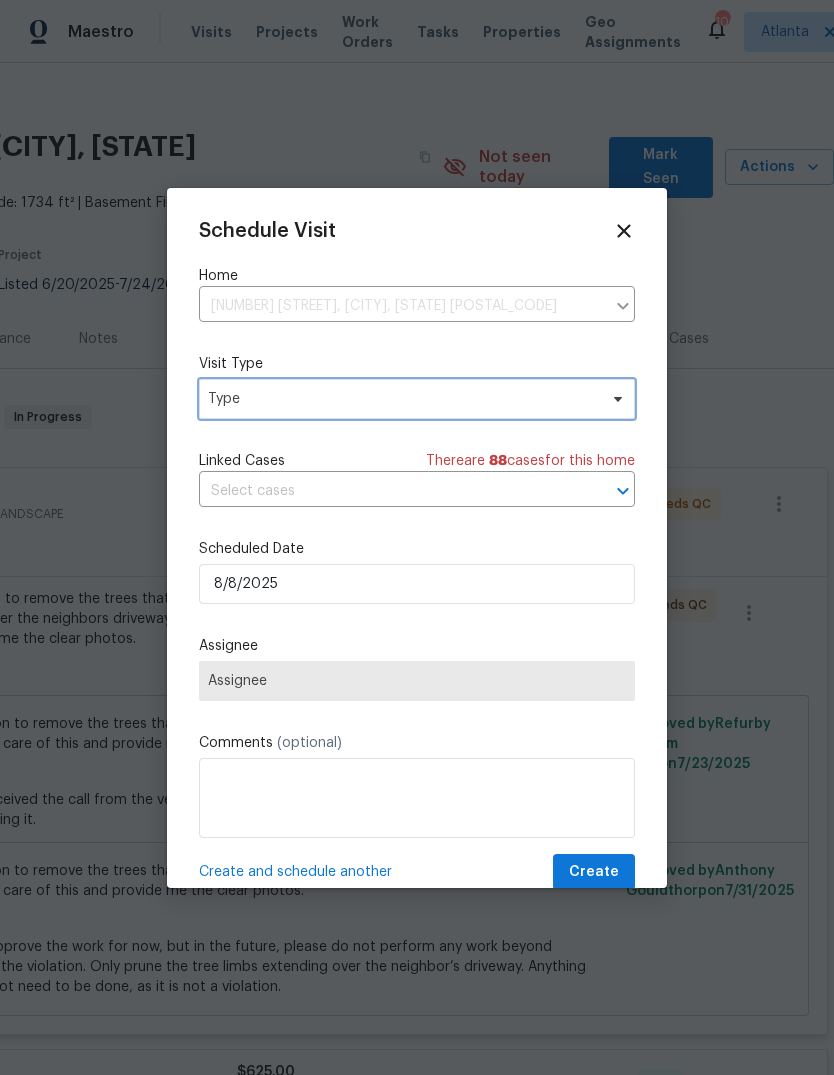 click on "Type" at bounding box center [402, 399] 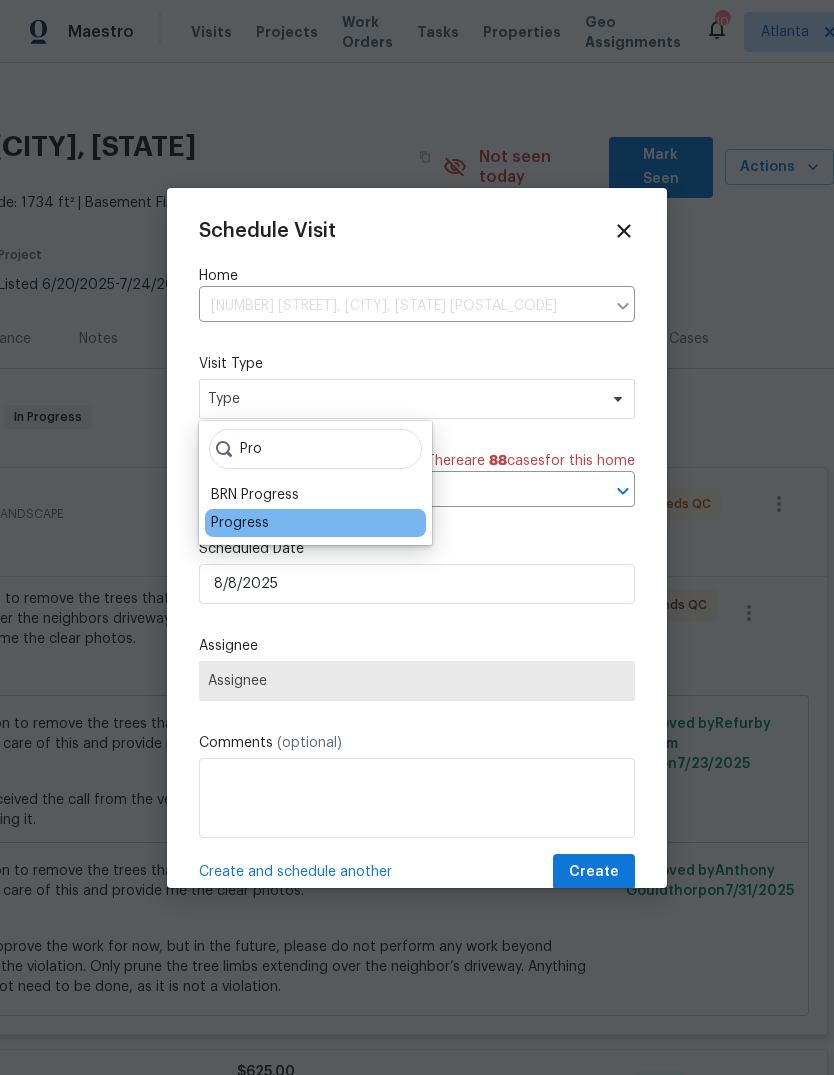 type on "Pro" 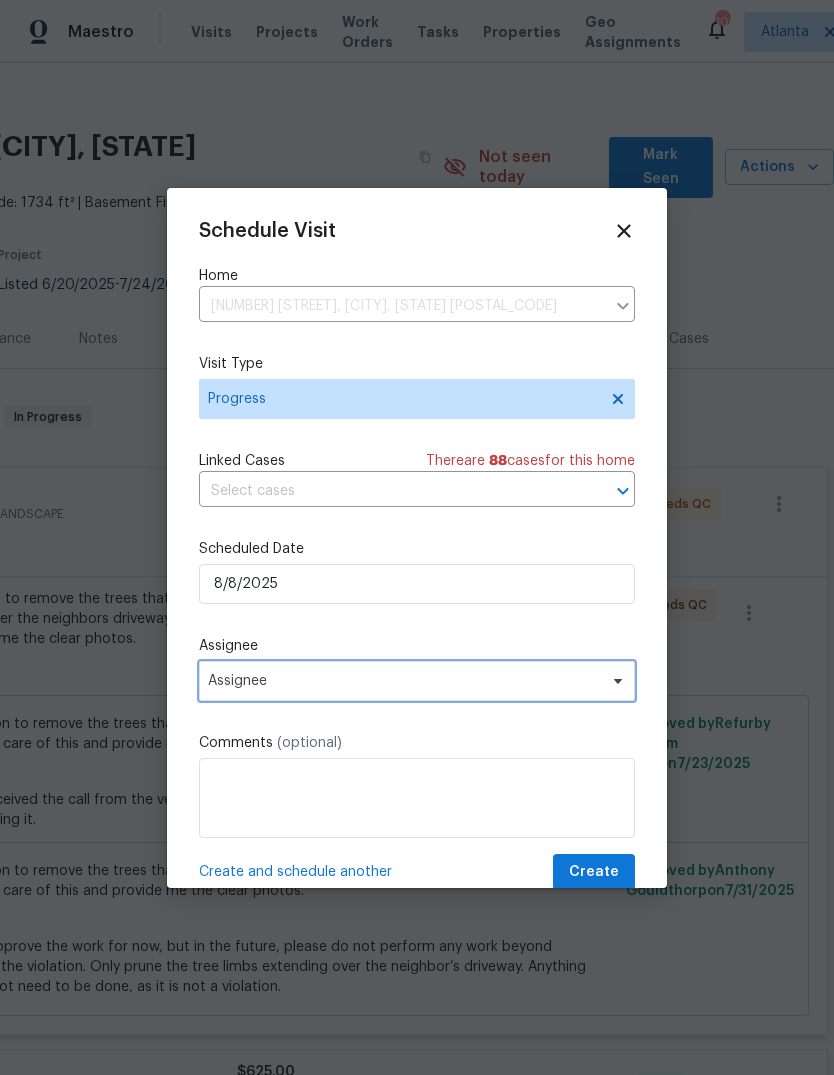 click on "Assignee" at bounding box center (404, 681) 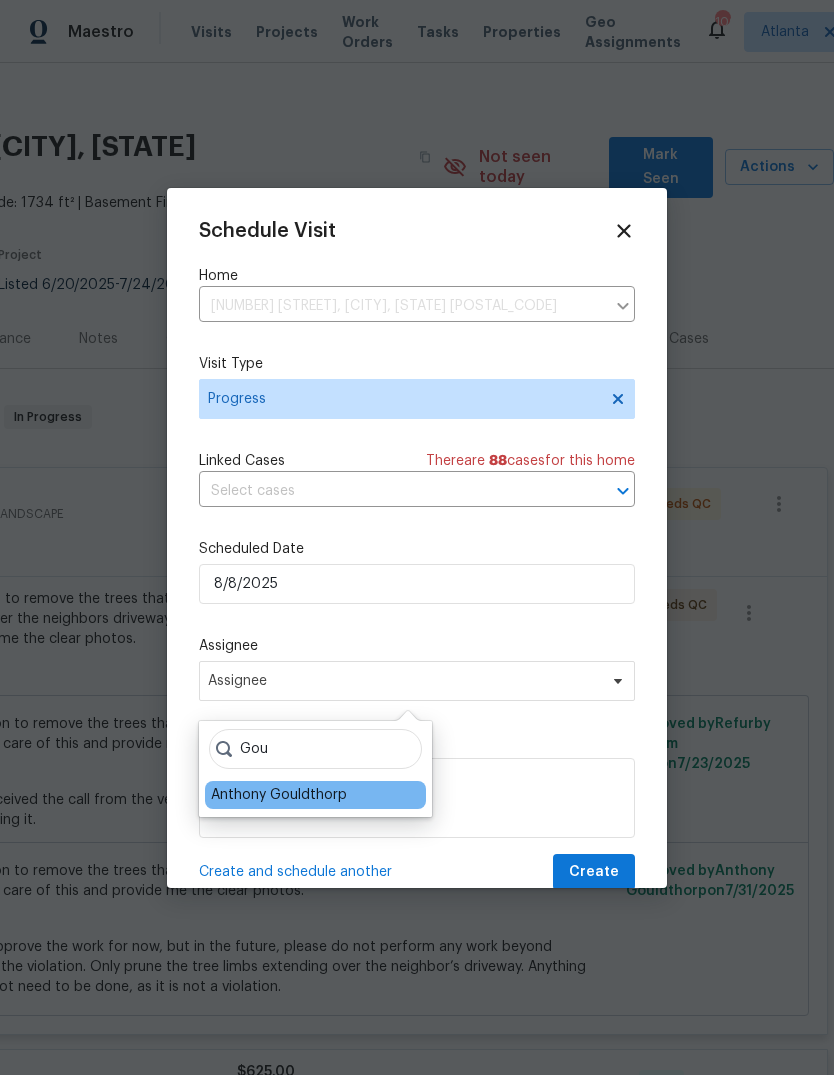 type on "Gou" 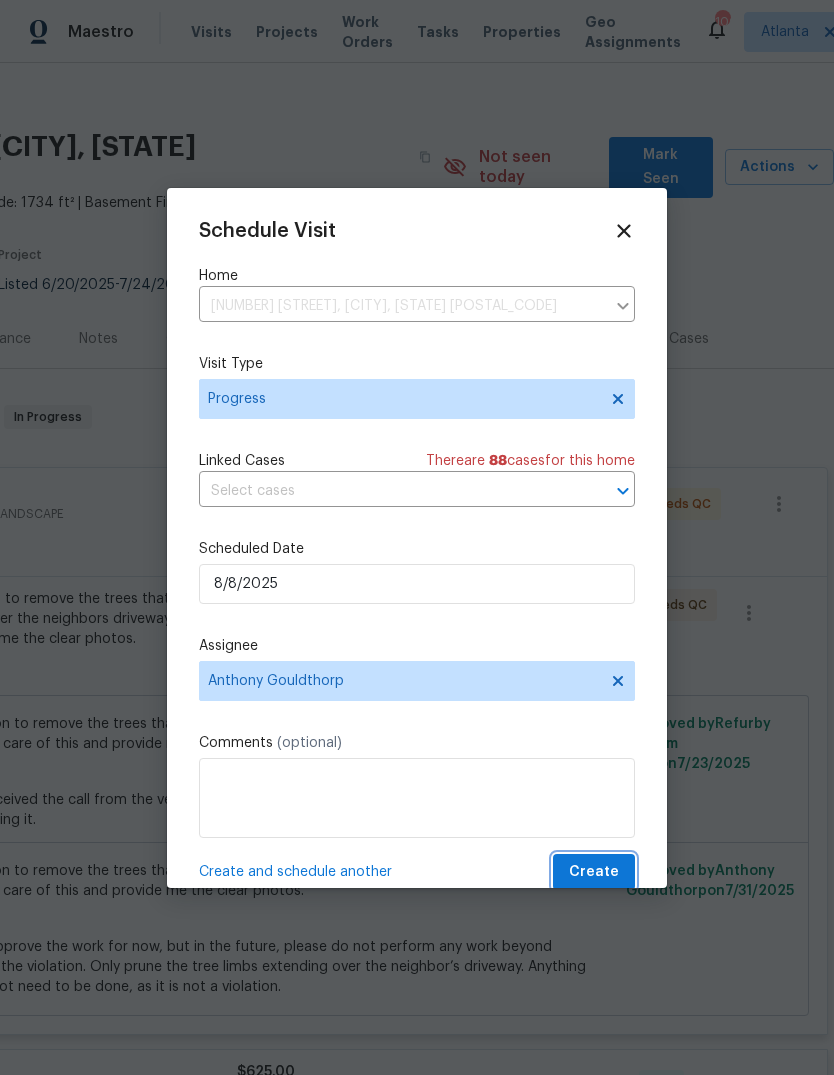 click on "Create" at bounding box center (594, 872) 